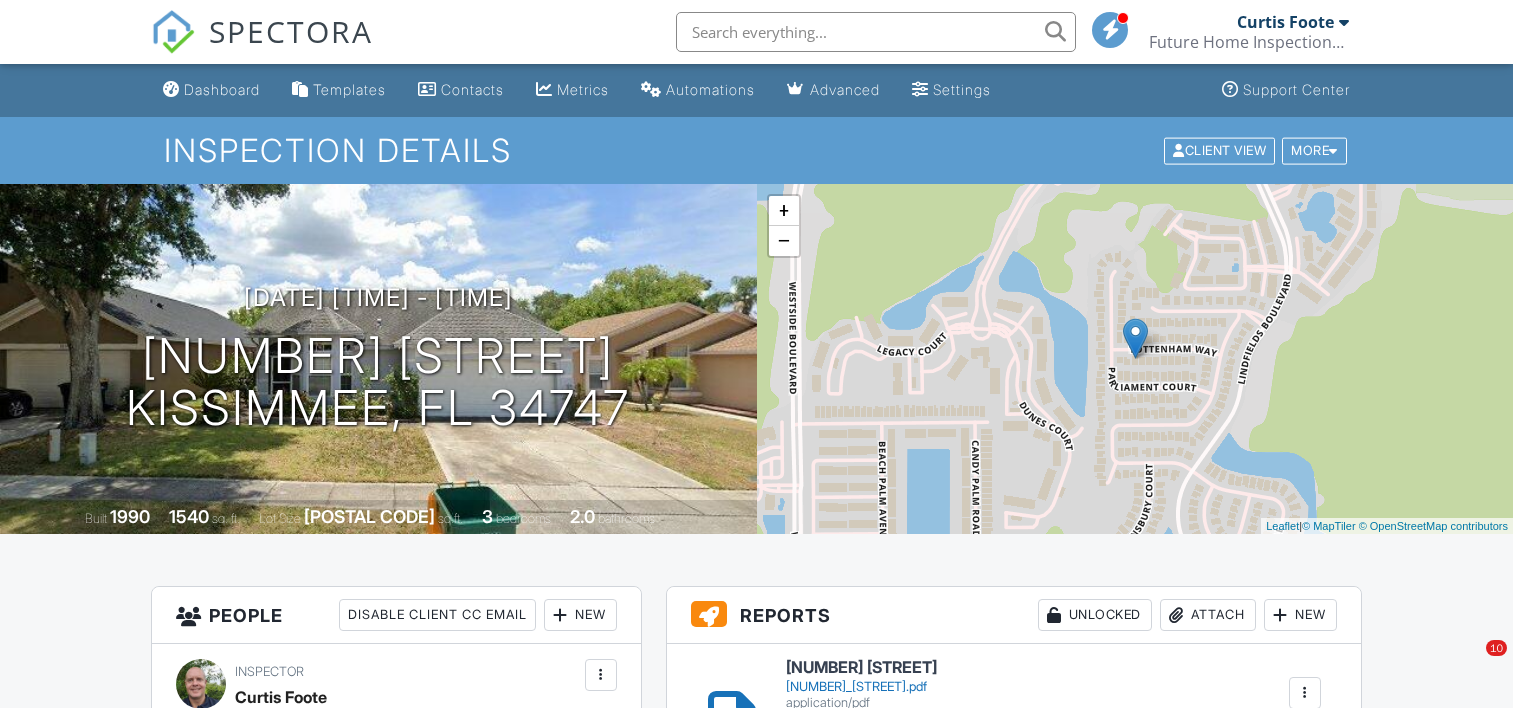 scroll, scrollTop: 380, scrollLeft: 0, axis: vertical 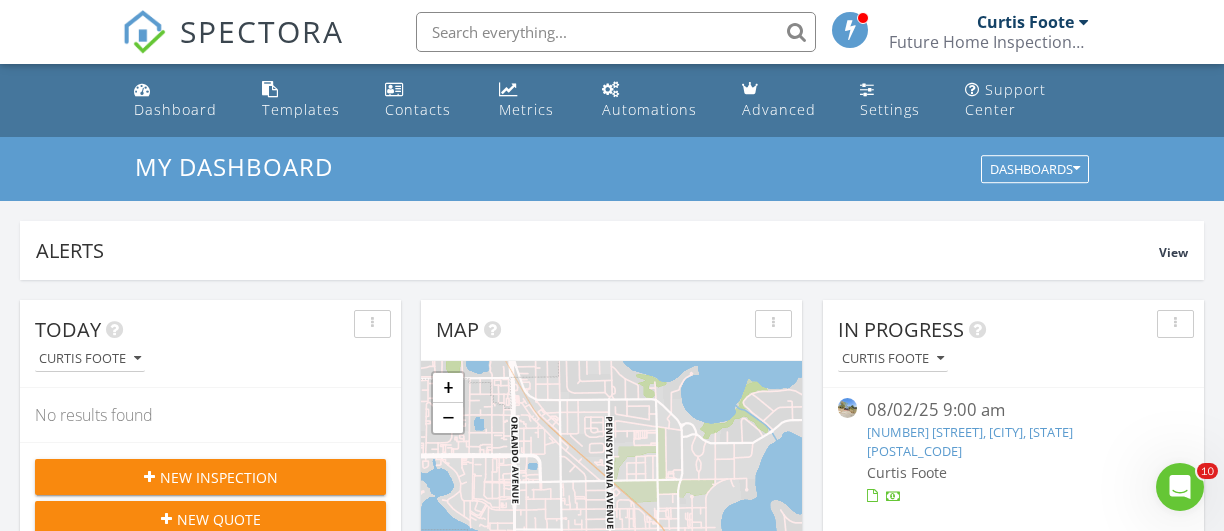 paste on "[NUMBER] [STREET]" 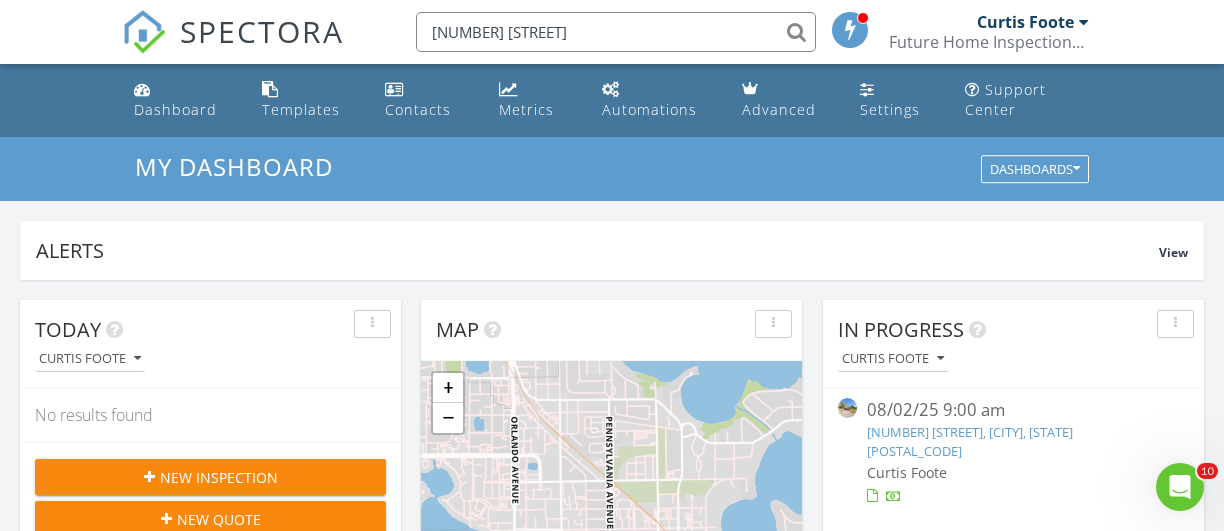 click on "[NUMBER] [STREET]" at bounding box center (616, 32) 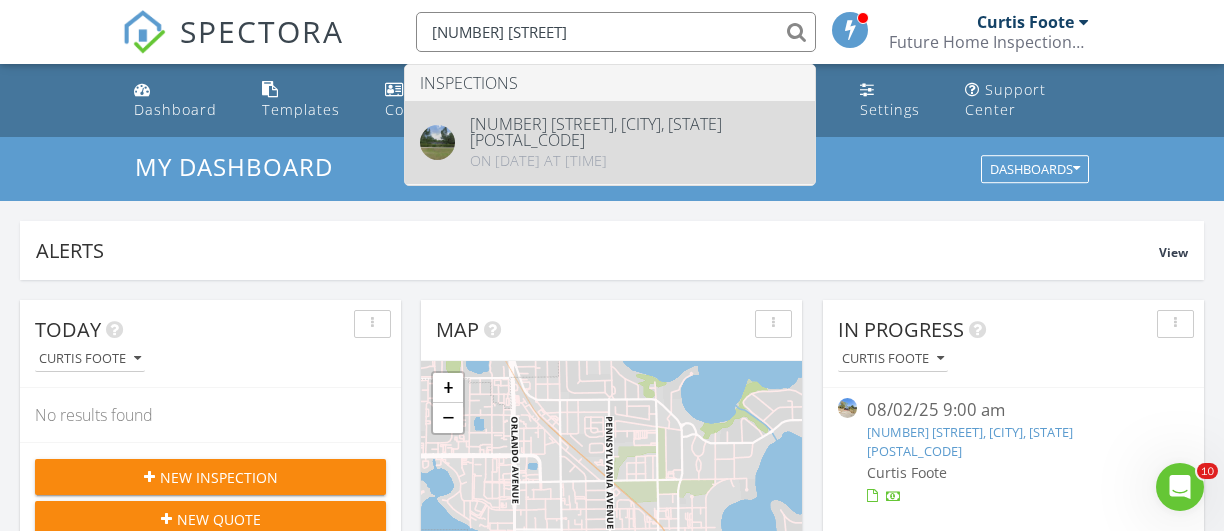 type on "[NUMBER] [STREET]" 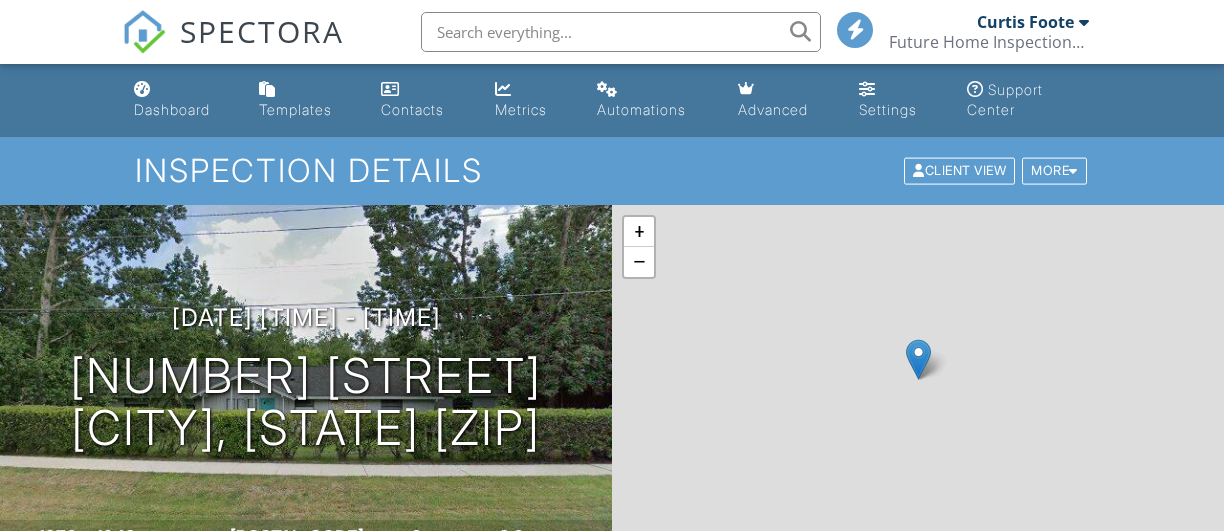 scroll, scrollTop: 0, scrollLeft: 0, axis: both 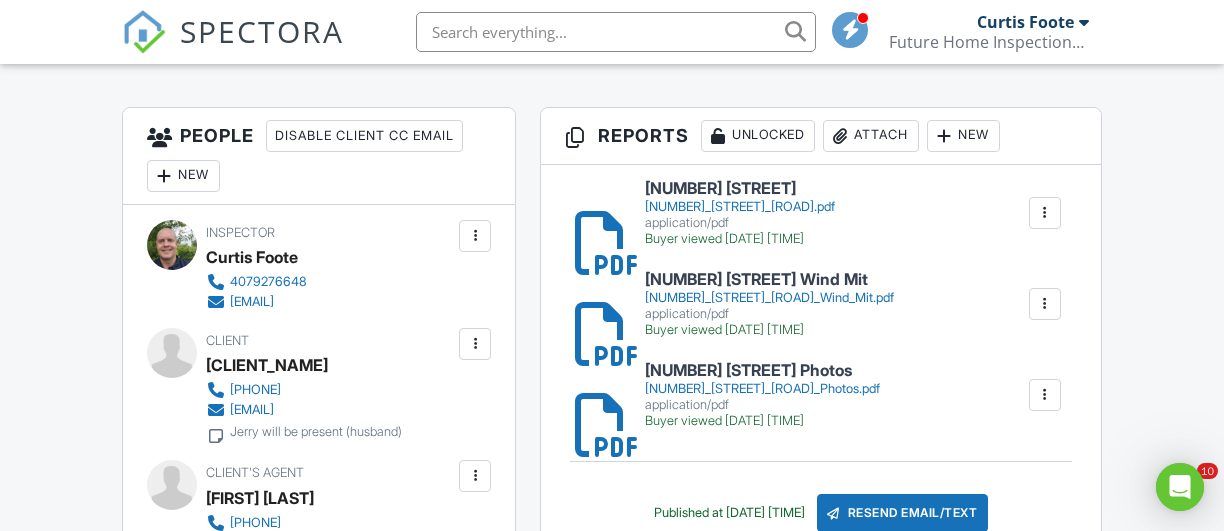 click on "1193 Wekiva Springs Rd" at bounding box center [740, 189] 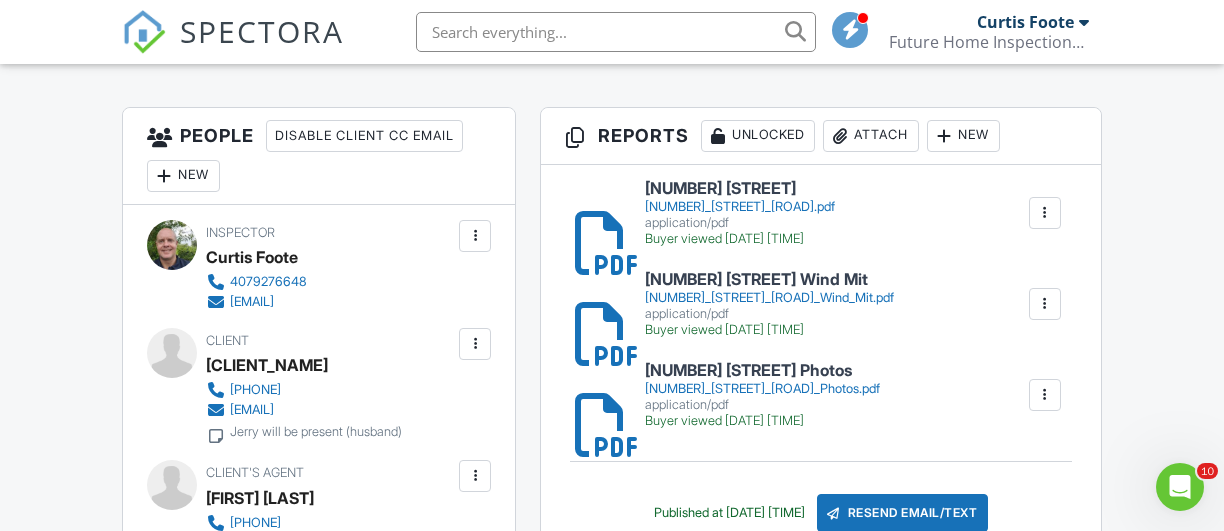scroll, scrollTop: 0, scrollLeft: 0, axis: both 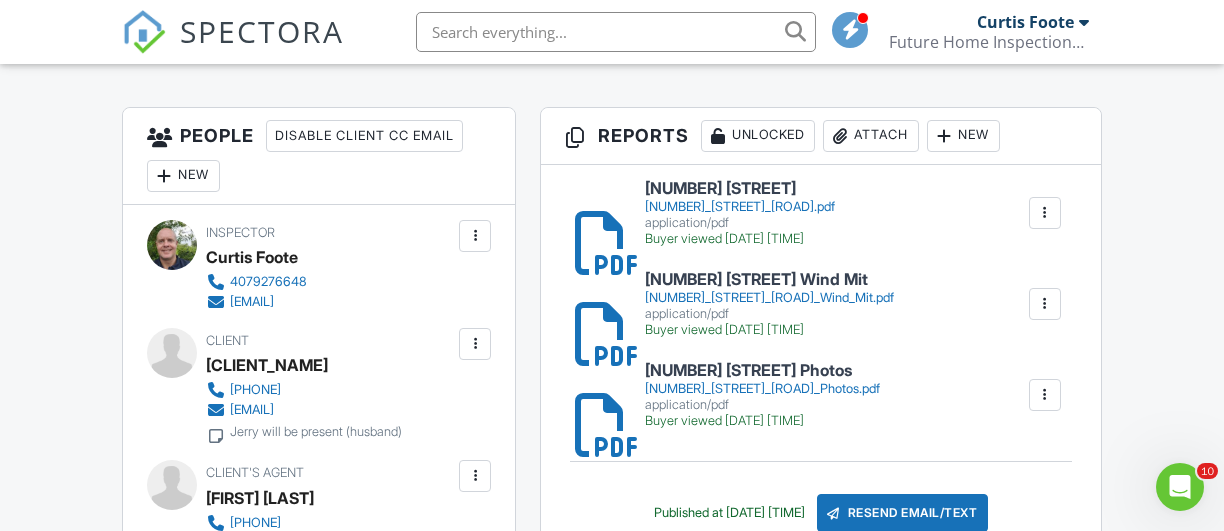 paste on "243 S Ridgewood Ave" 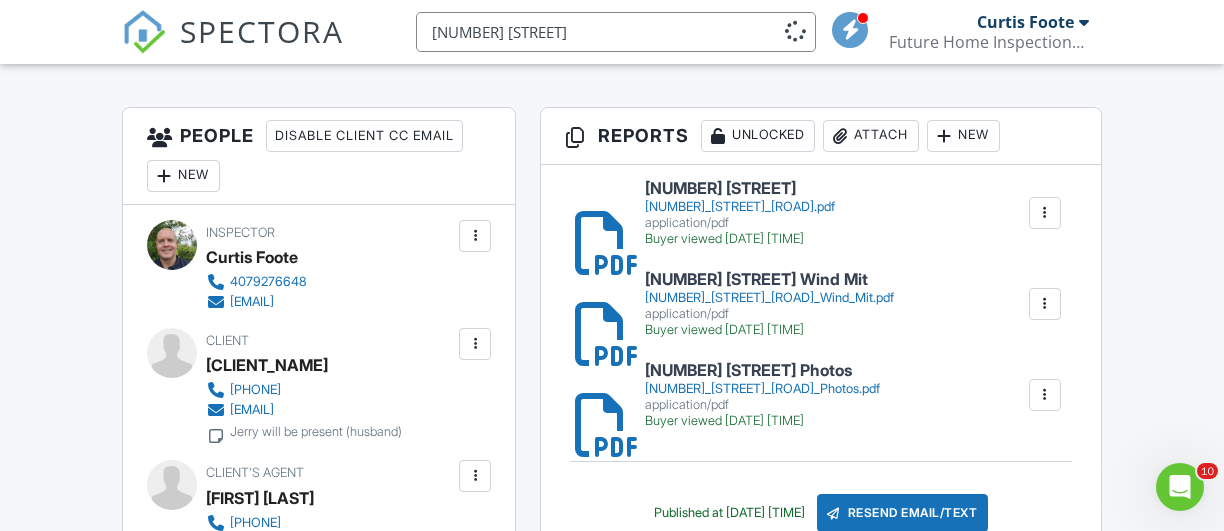 click on "243 S Ridgewood Ave" at bounding box center (616, 32) 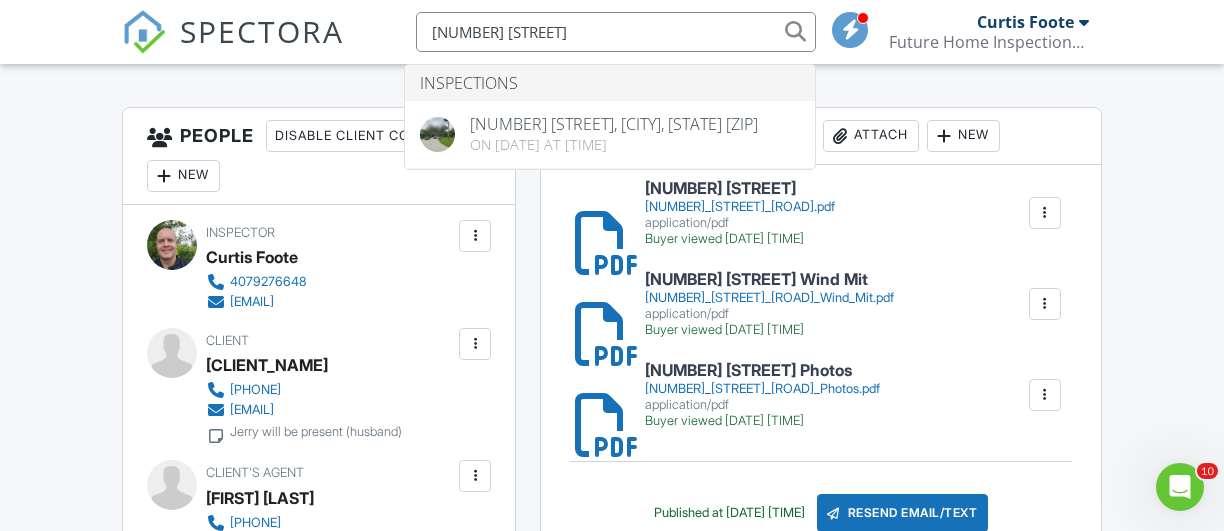 click on "243 S Ridgewood Ave" at bounding box center (616, 32) 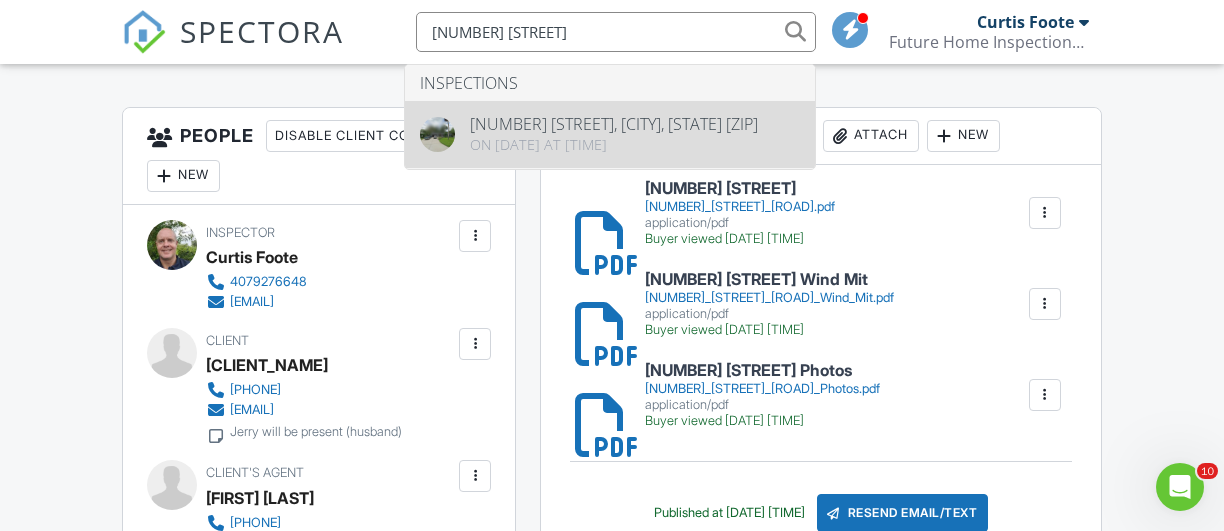 type on "243 S Ridgewood Ave" 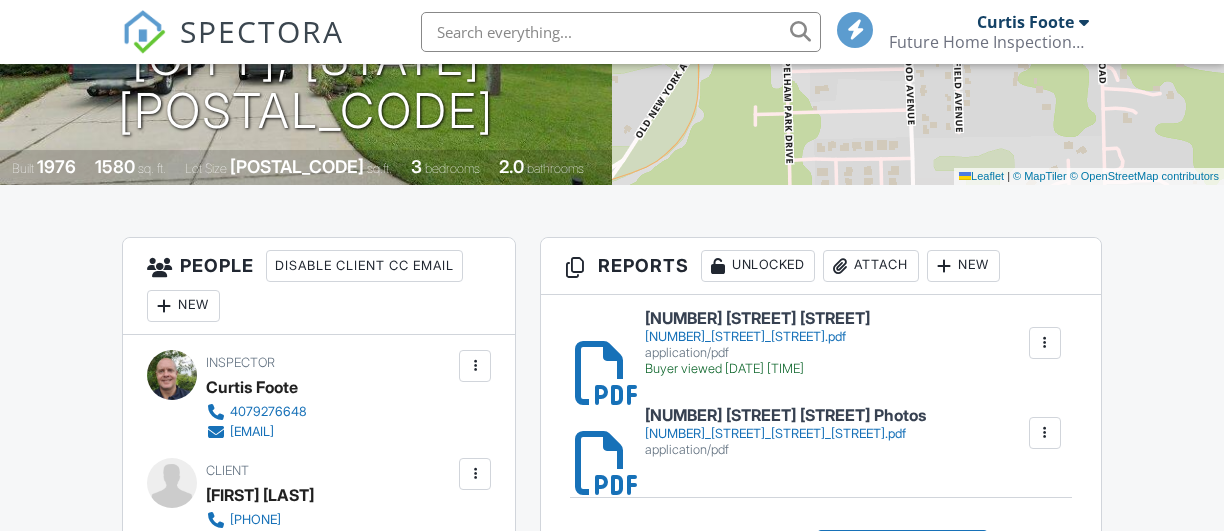 scroll, scrollTop: 400, scrollLeft: 0, axis: vertical 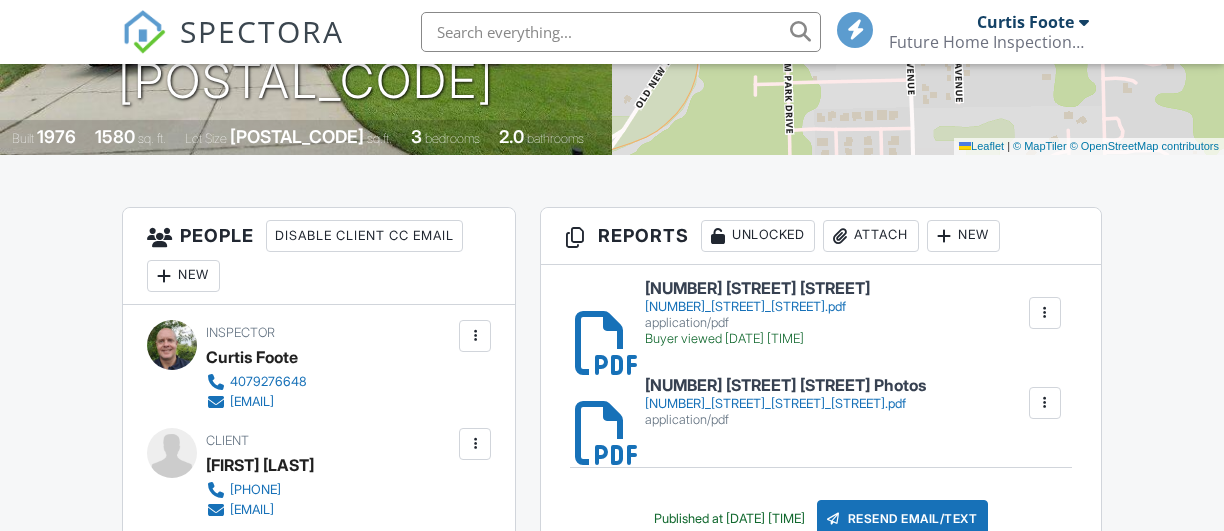 click on "[NUMBER]_[STREET]_[STREET].pdf" at bounding box center [757, 307] 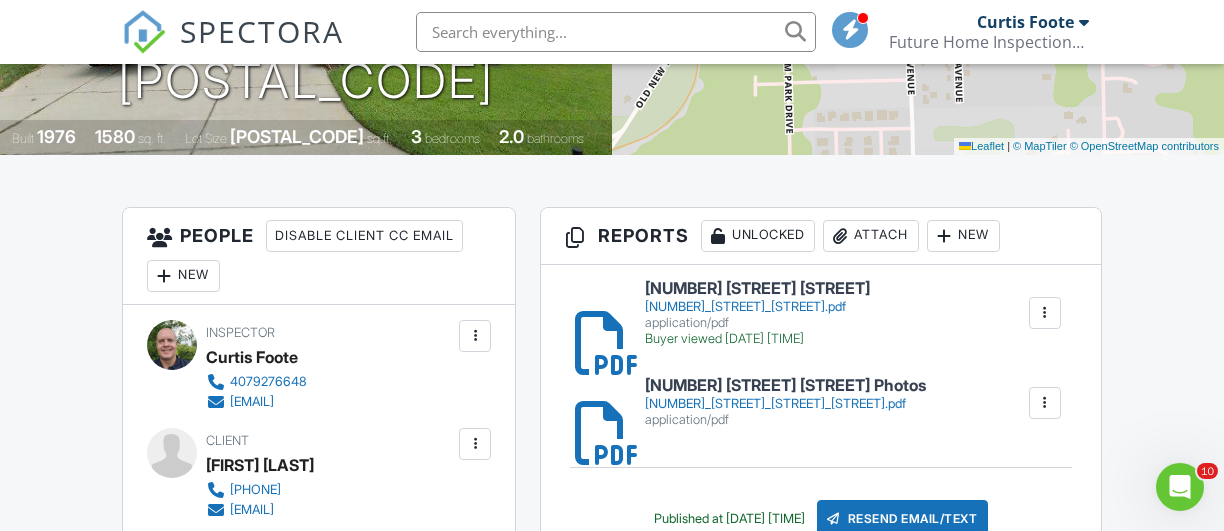 scroll, scrollTop: 0, scrollLeft: 0, axis: both 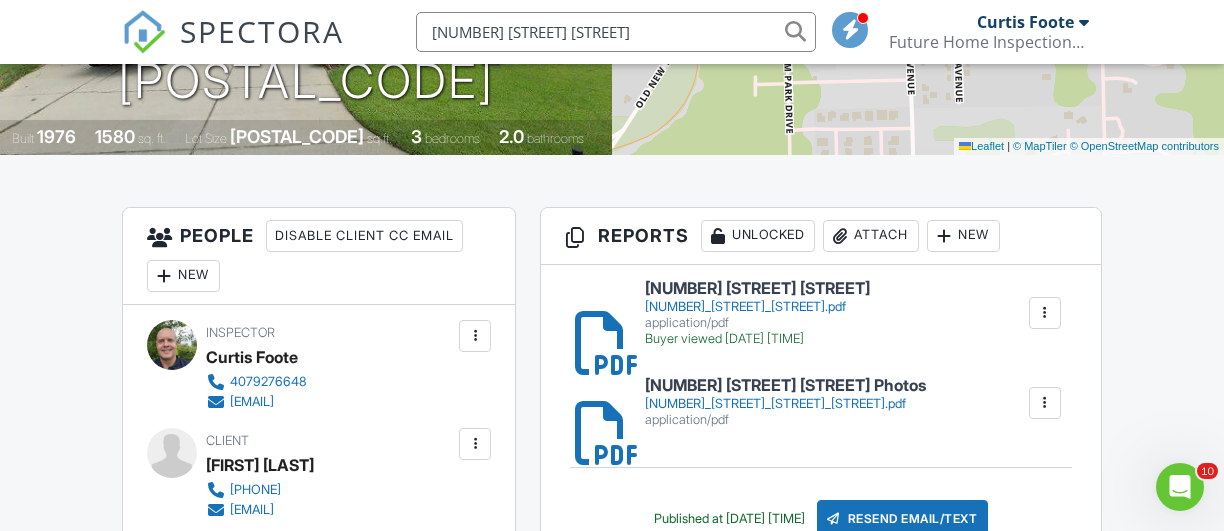 click on "866 Gazell Trail" at bounding box center (616, 32) 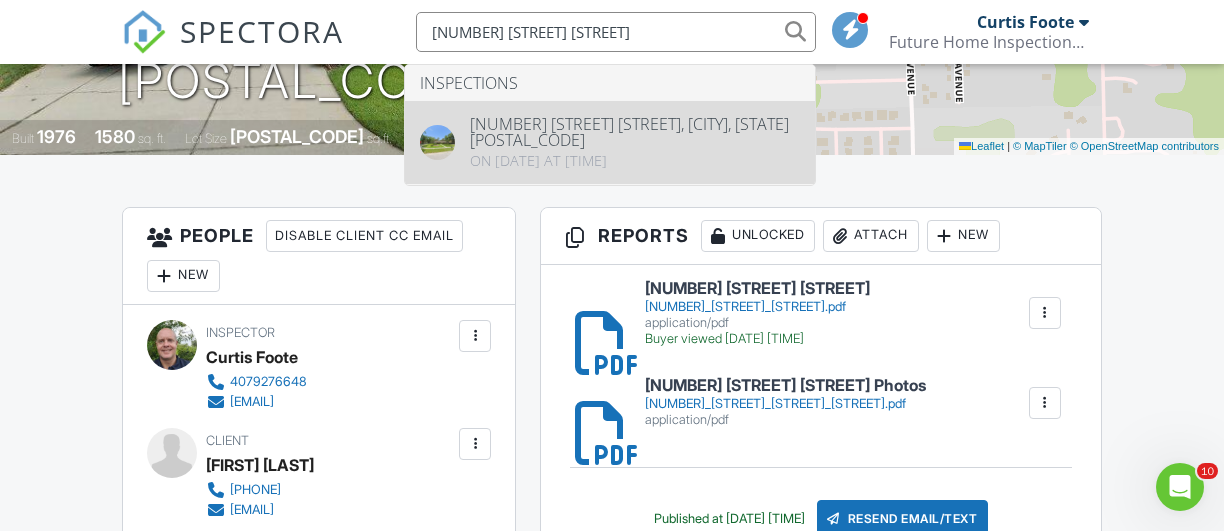 type on "866 Gazell Trail" 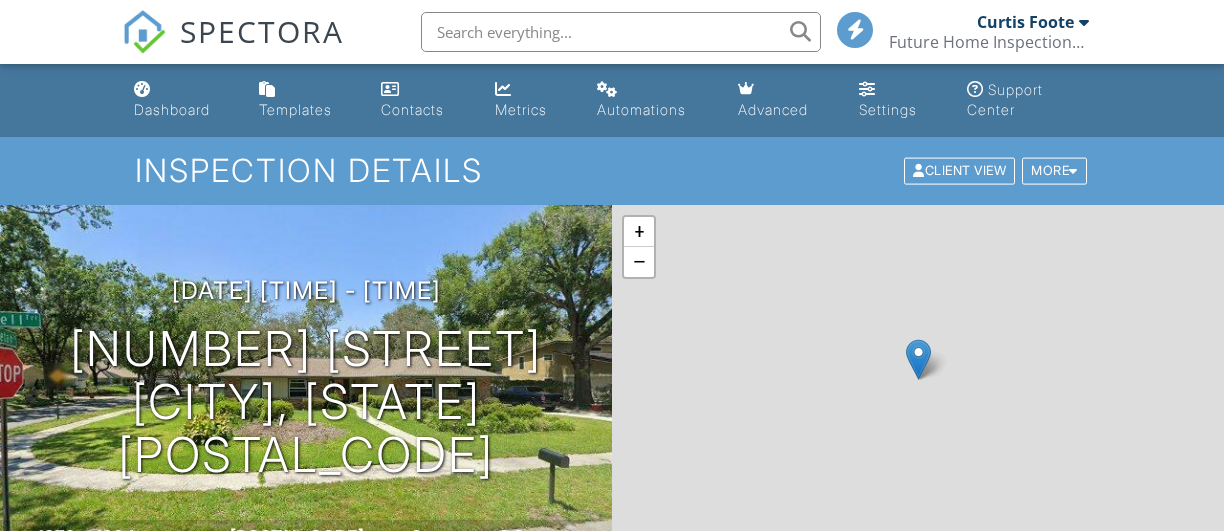 scroll, scrollTop: 0, scrollLeft: 0, axis: both 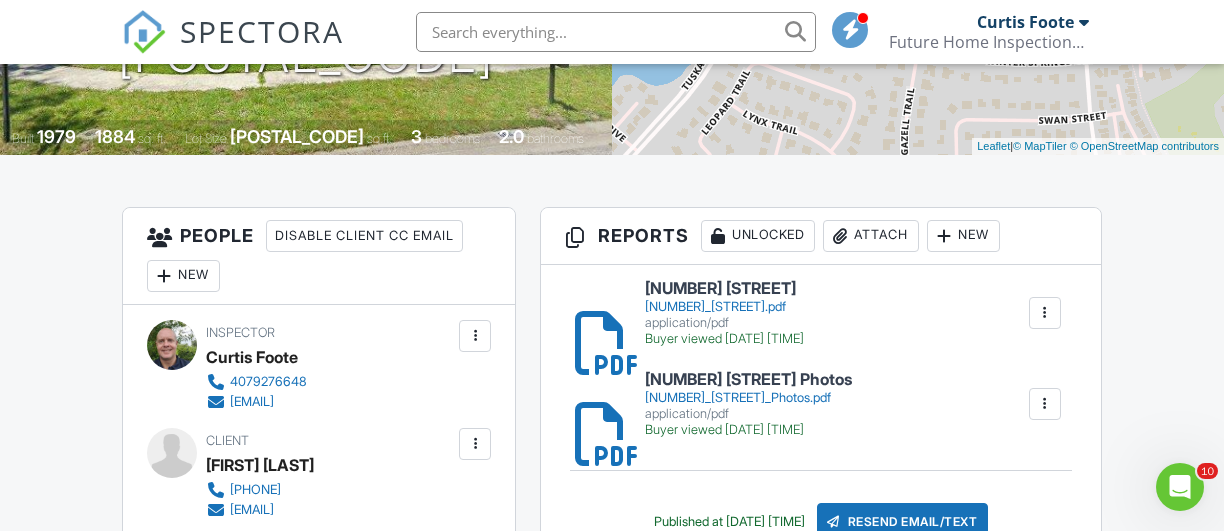 click on "[NUMBER] [STREET]" at bounding box center [724, 289] 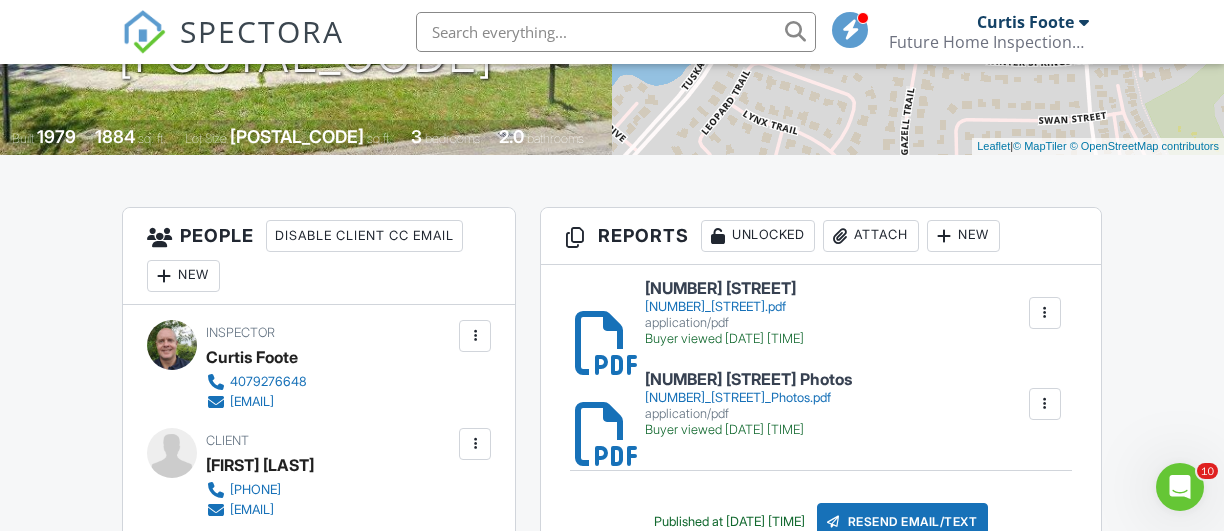 paste on "[NUMBER] [STREET]" 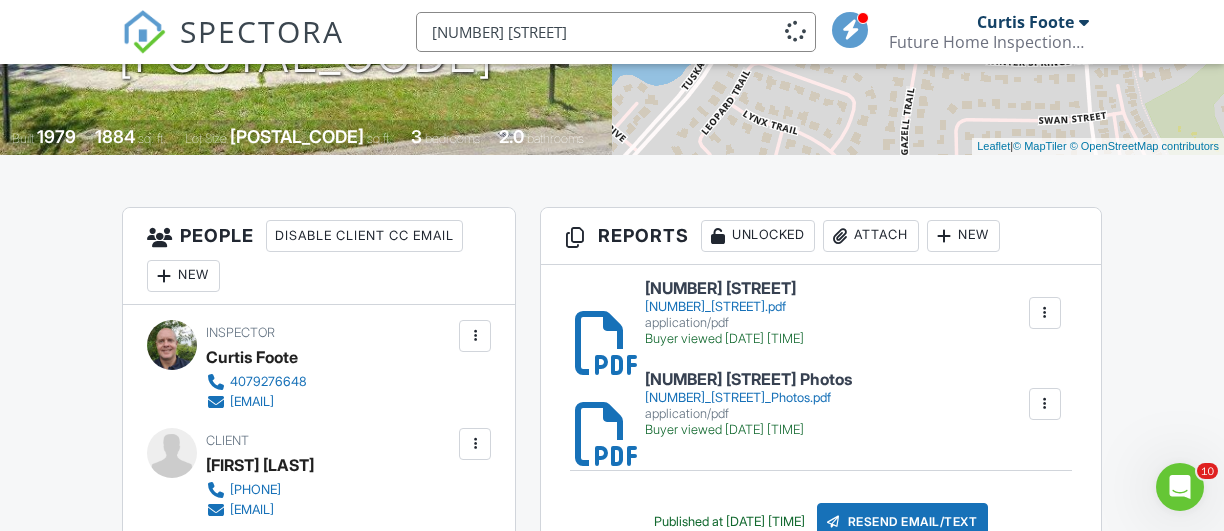 click on "[NUMBER] [STREET]" at bounding box center (616, 32) 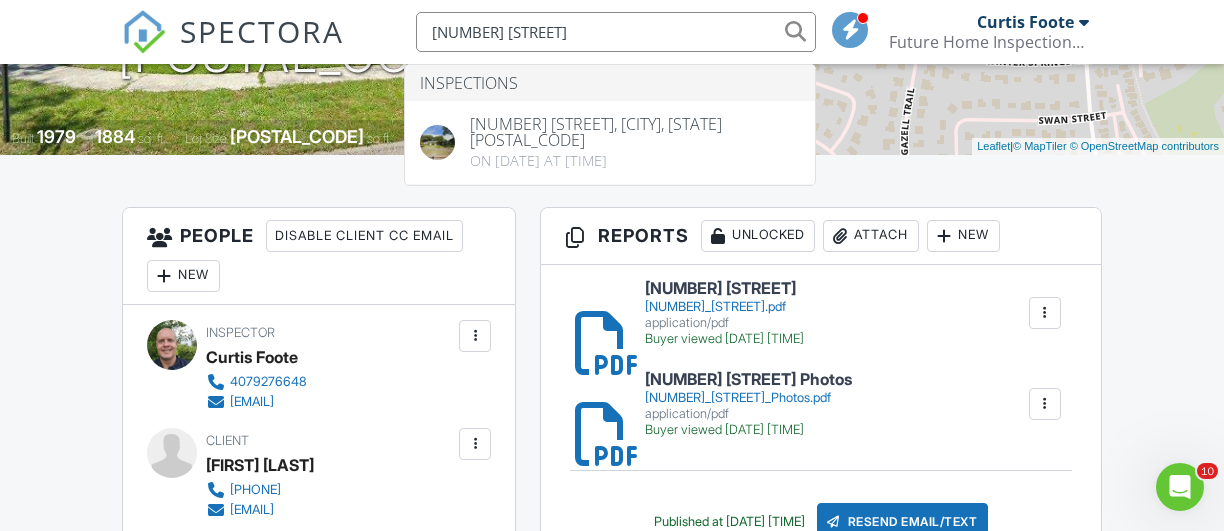 click on "[NUMBER] [STREET]" at bounding box center (616, 32) 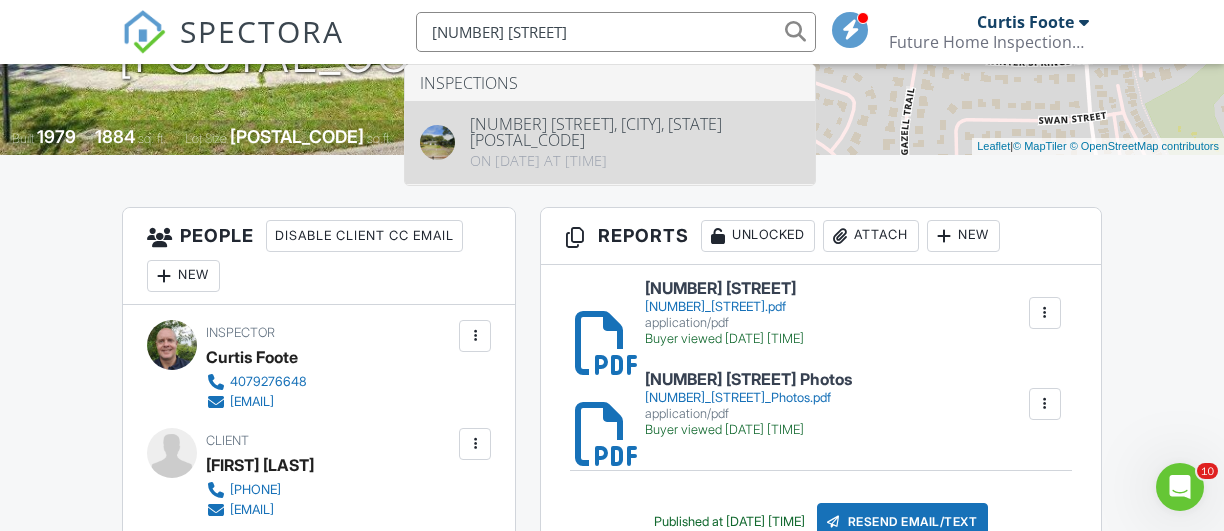 type on "[NUMBER] [STREET]" 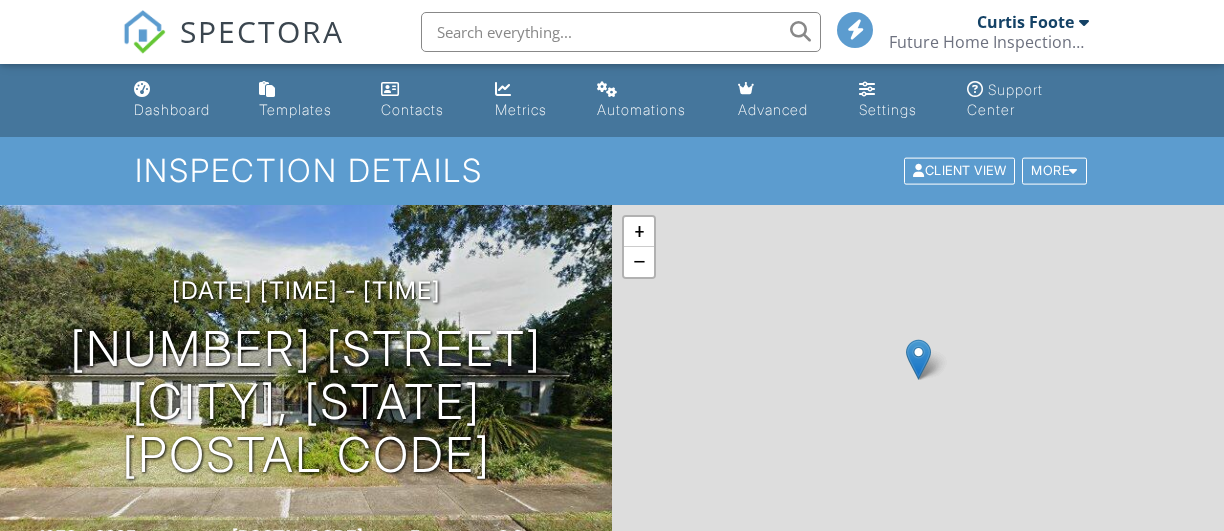 scroll, scrollTop: 300, scrollLeft: 0, axis: vertical 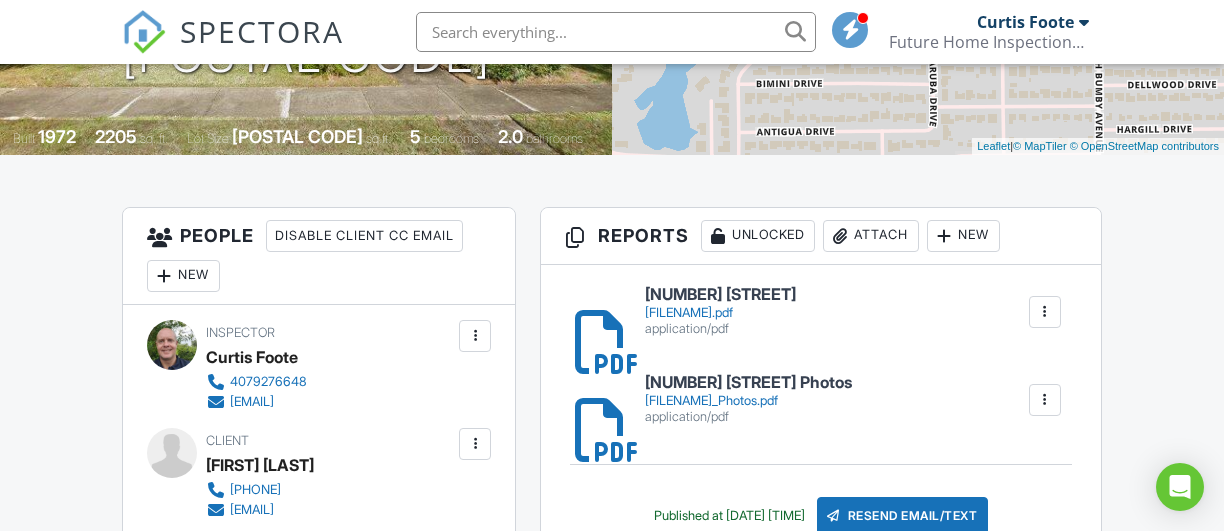 click on "1907 Santa Antilles Rd" at bounding box center [720, 295] 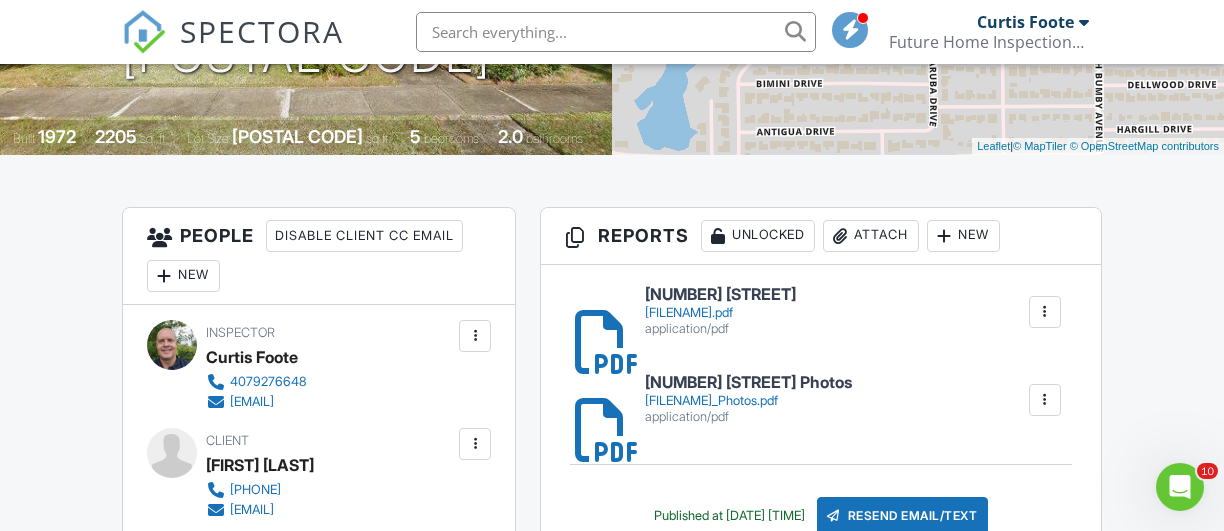 scroll, scrollTop: 0, scrollLeft: 0, axis: both 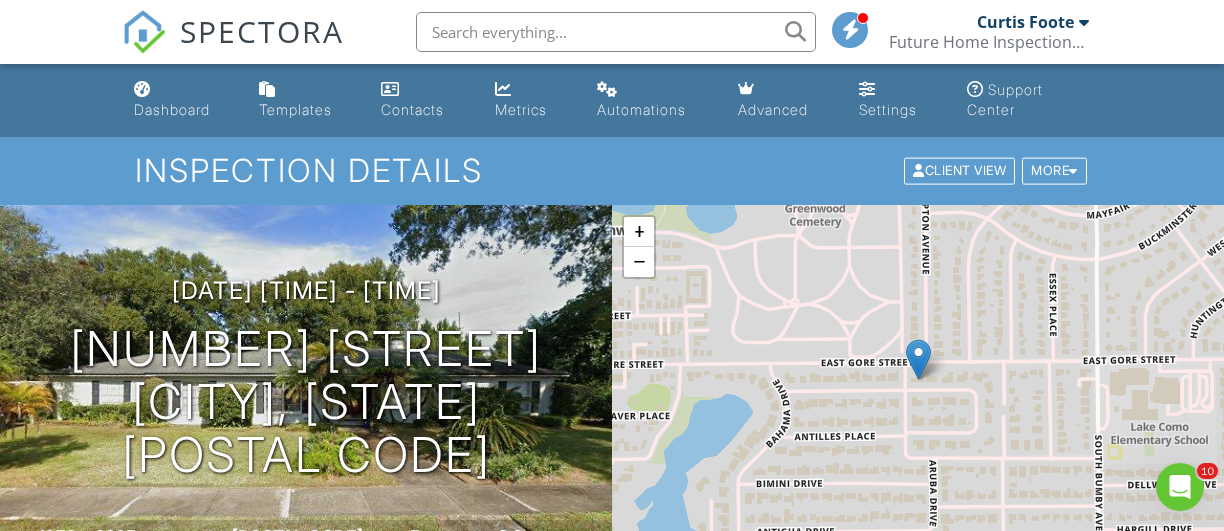 paste on "640 Wheeling Ave" 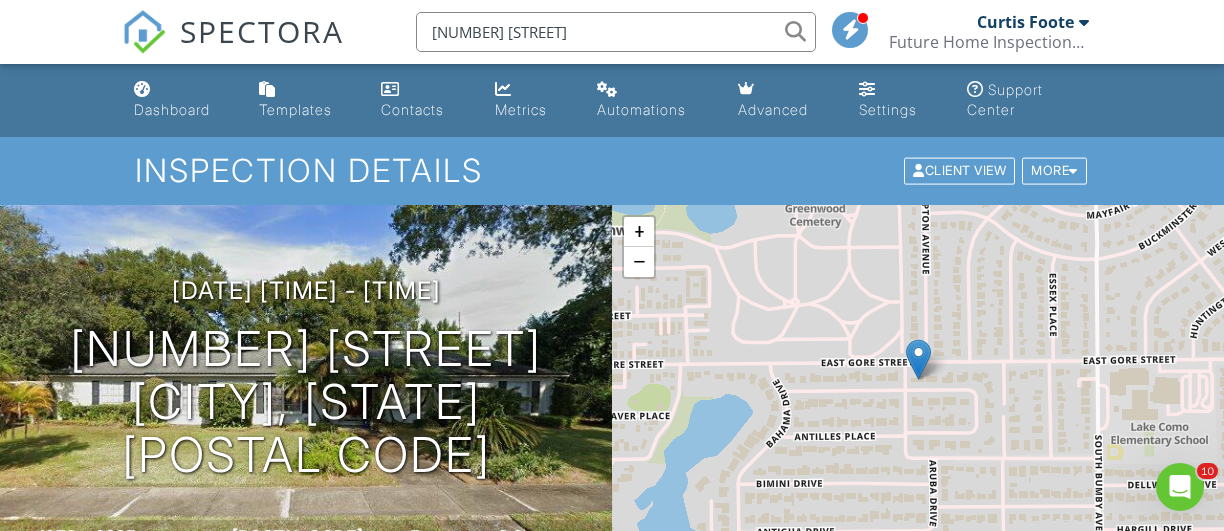 click on "640 Wheeling Ave" at bounding box center (616, 32) 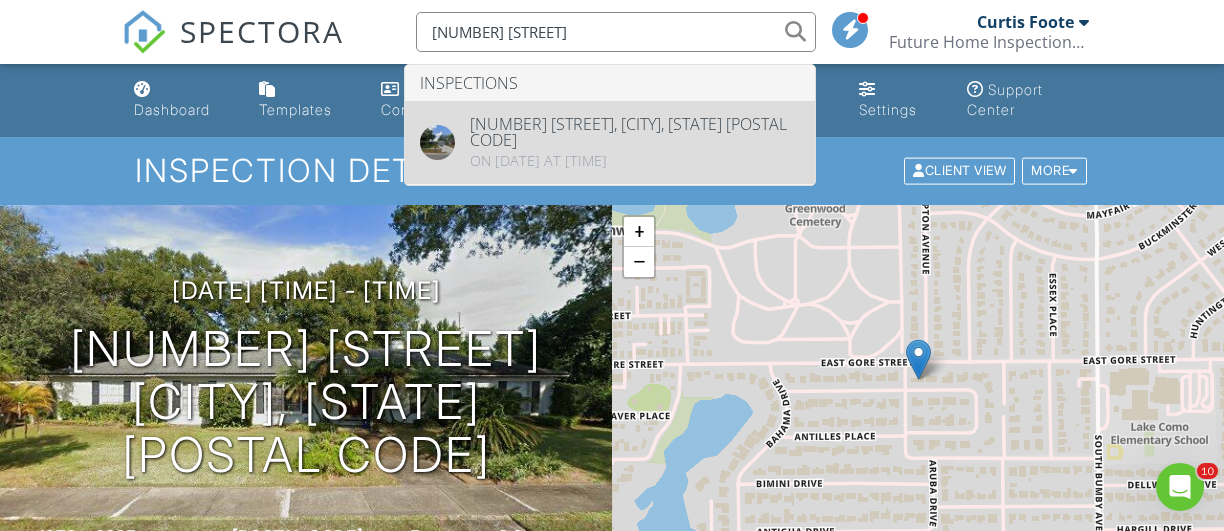 type on "640 Wheeling Ave" 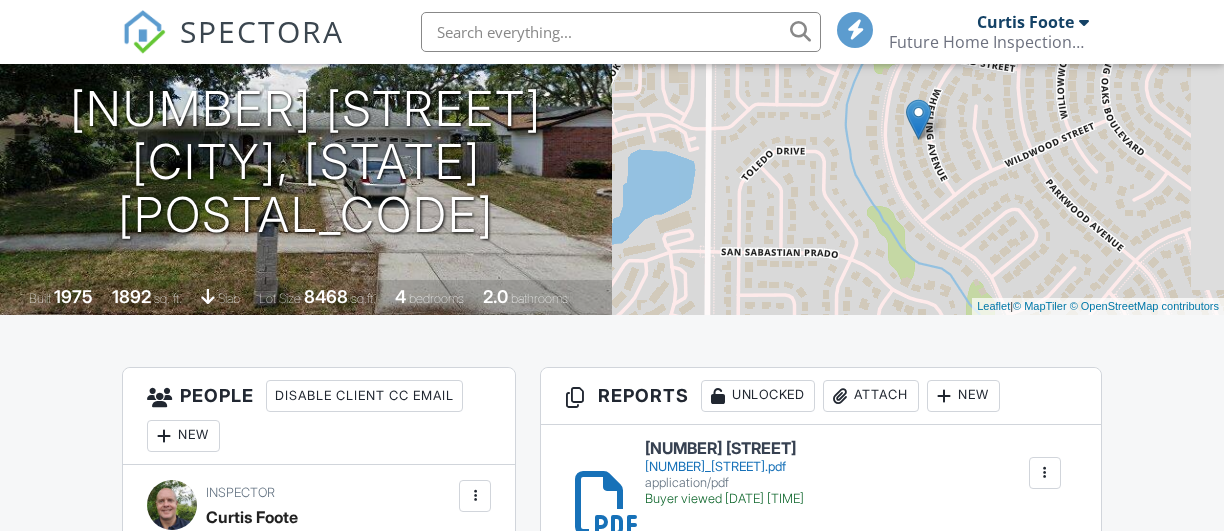 scroll, scrollTop: 400, scrollLeft: 0, axis: vertical 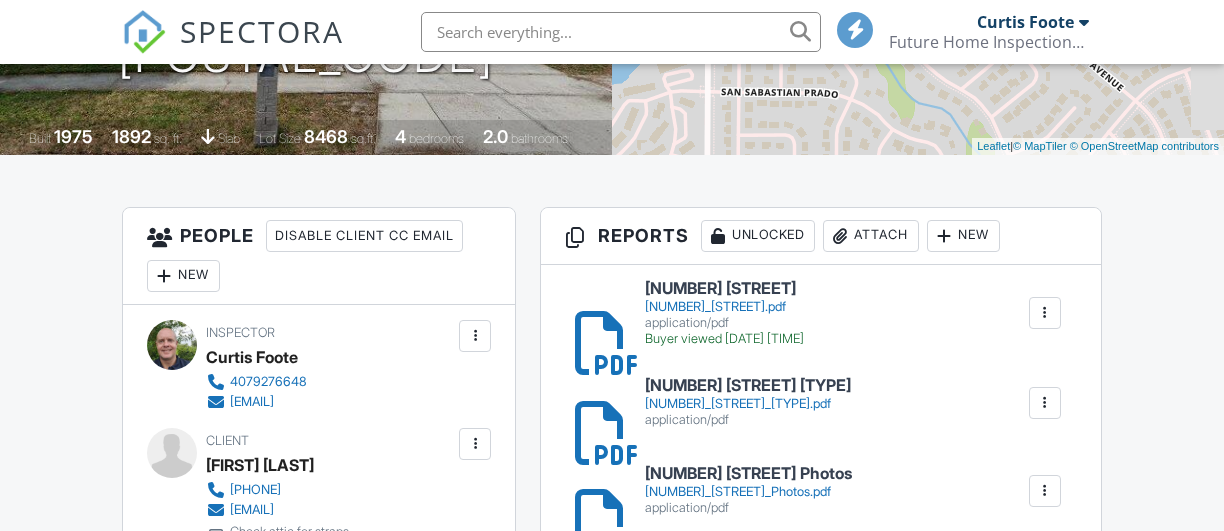 click on "[NUMBER]_[STREET].pdf" at bounding box center [724, 307] 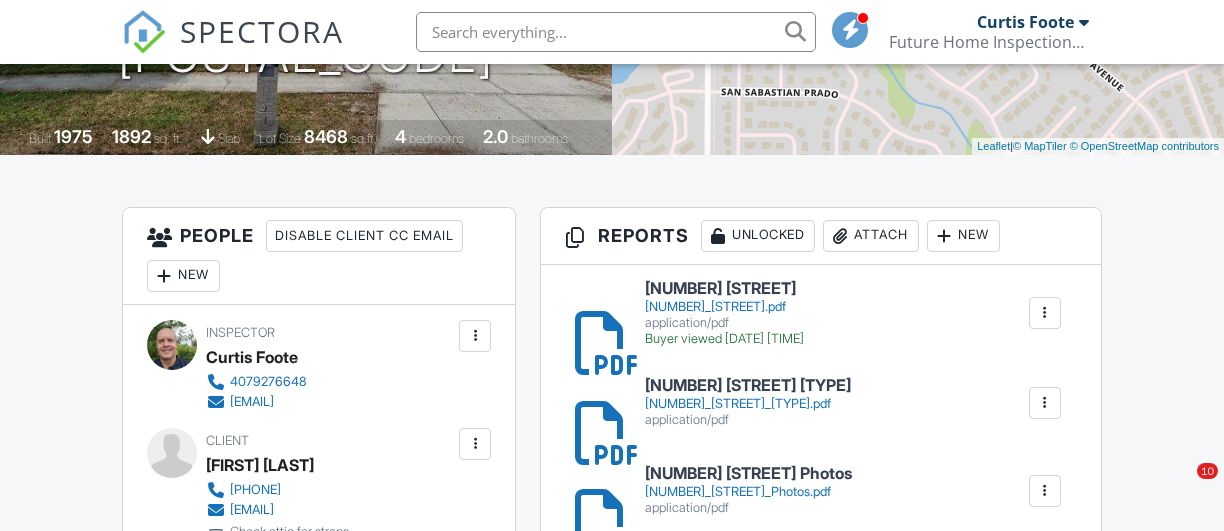 scroll, scrollTop: 0, scrollLeft: 0, axis: both 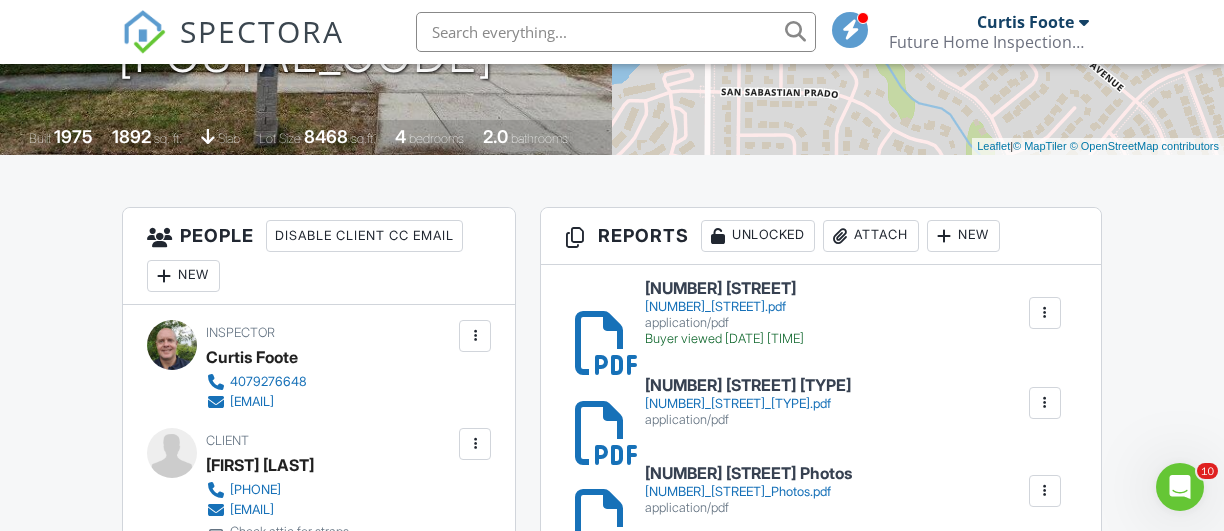 paste on "[NUMBER] [STREET]" 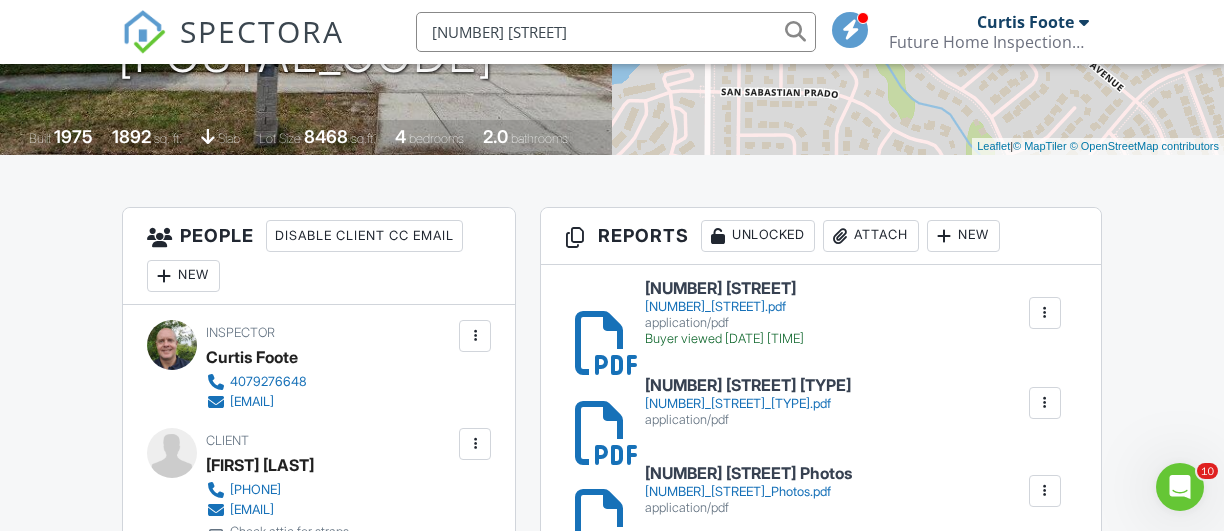 click on "[NUMBER] [STREET]" at bounding box center [616, 32] 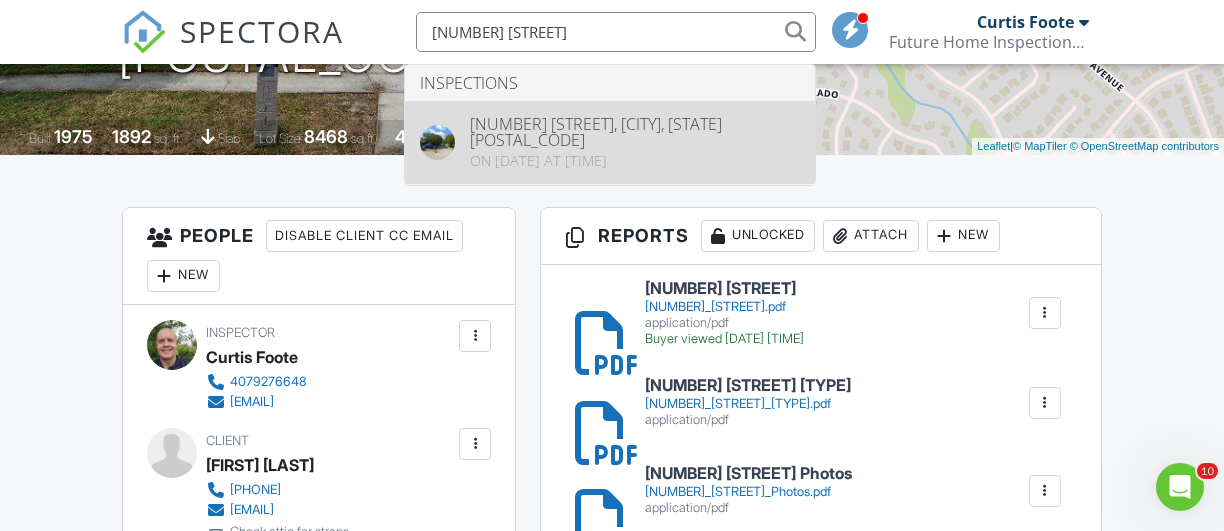type on "[NUMBER] [STREET]" 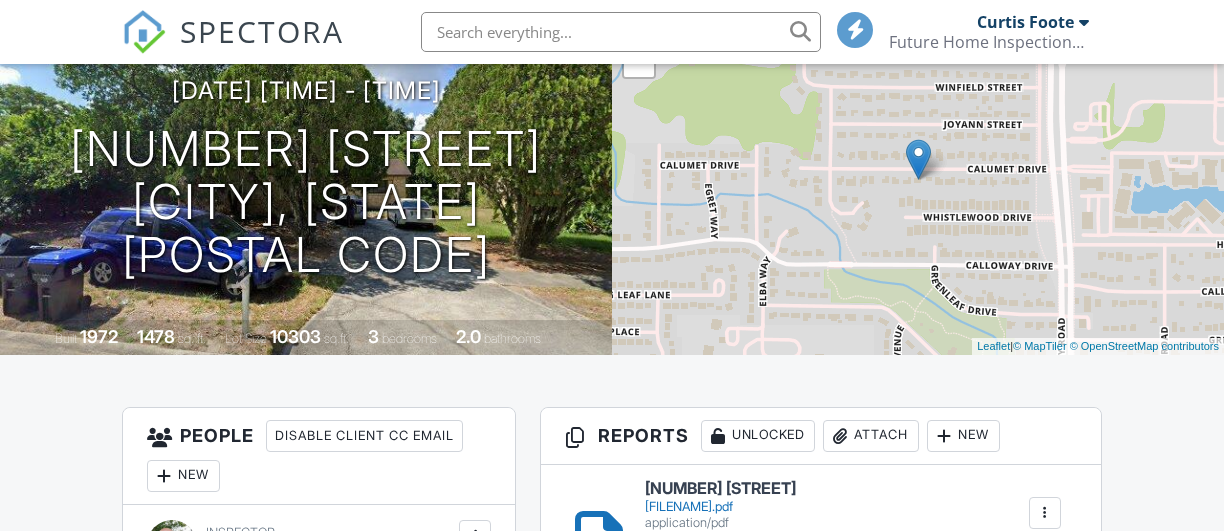 scroll, scrollTop: 0, scrollLeft: 0, axis: both 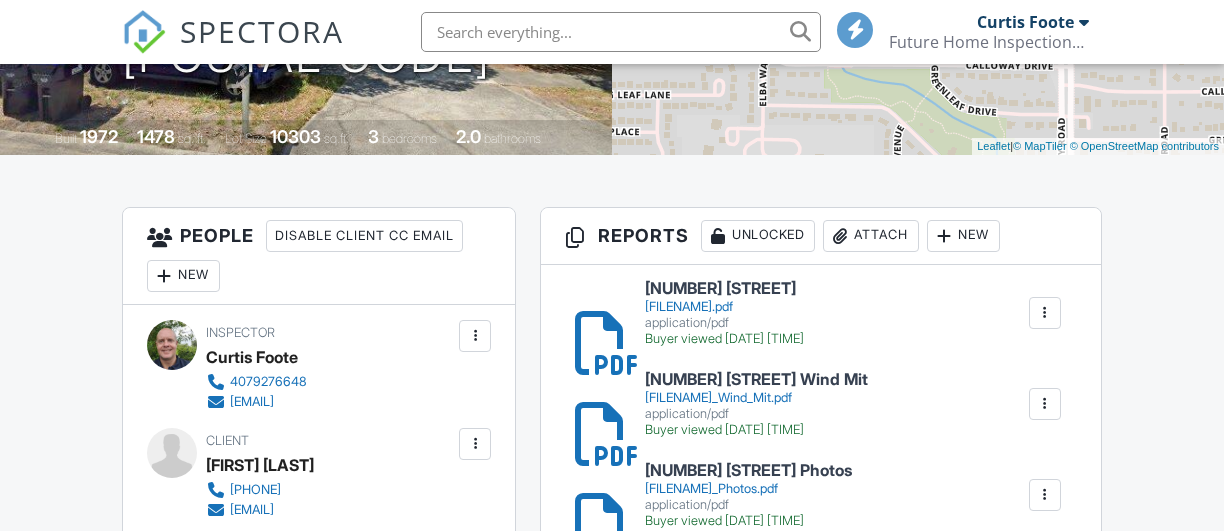 click on "3104_Calumet_Dr.pdf" at bounding box center (724, 307) 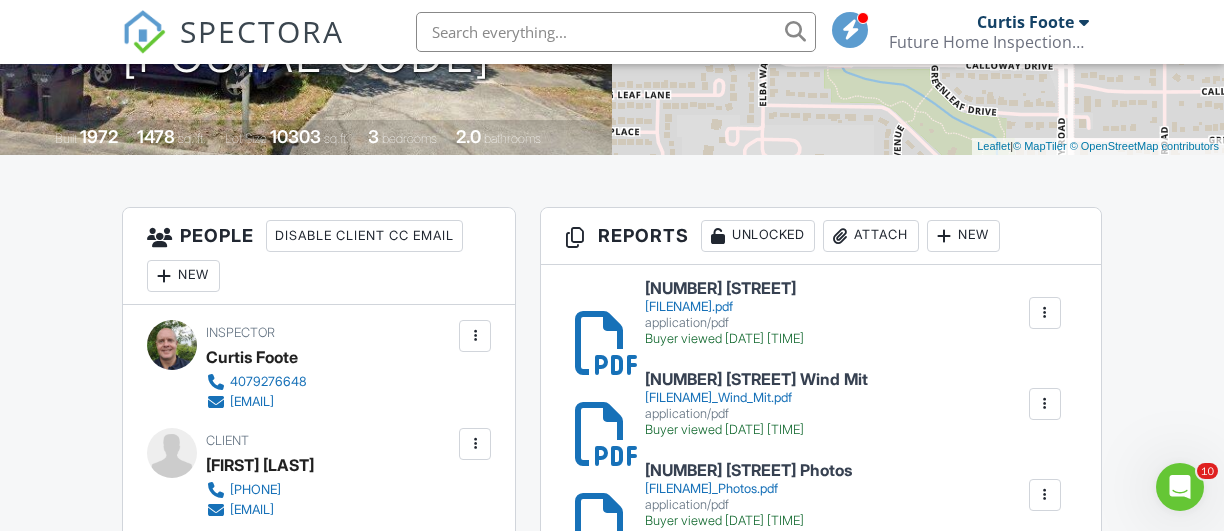 scroll, scrollTop: 0, scrollLeft: 0, axis: both 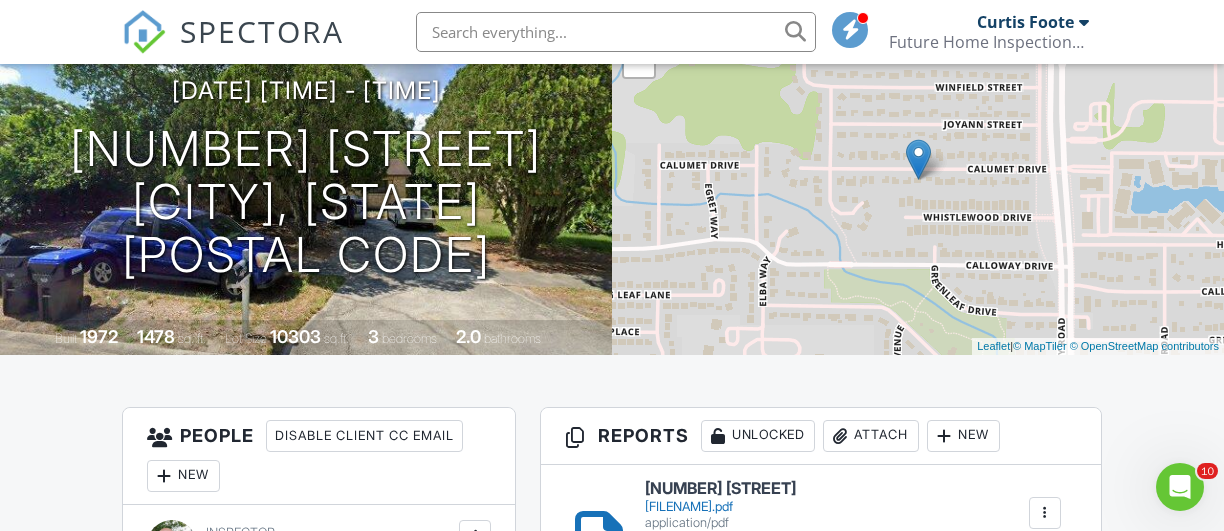 paste on "414 Park N Ct" 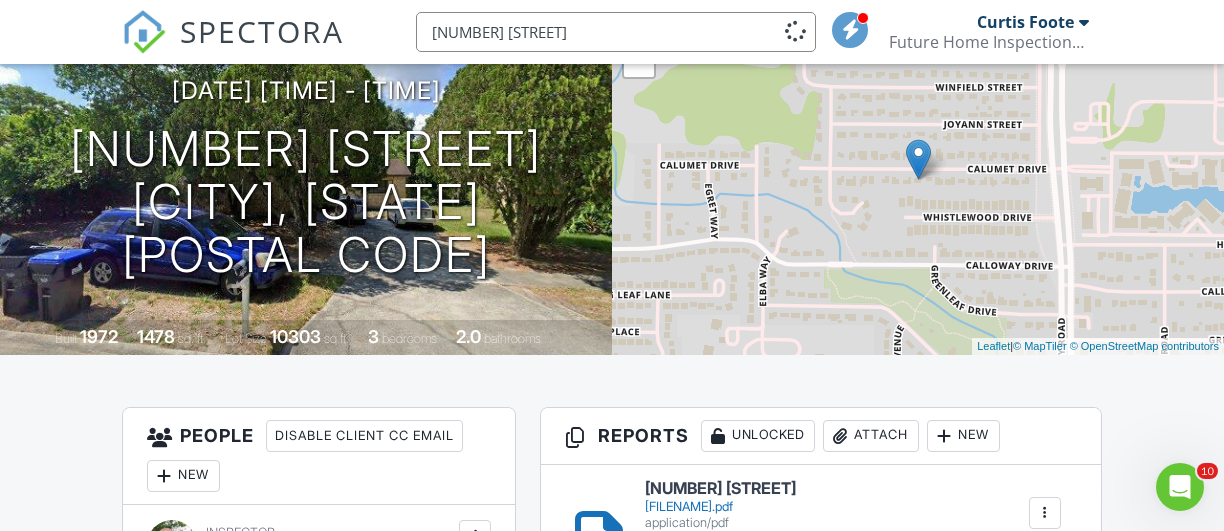 click on "414 Park N Ct" at bounding box center (616, 32) 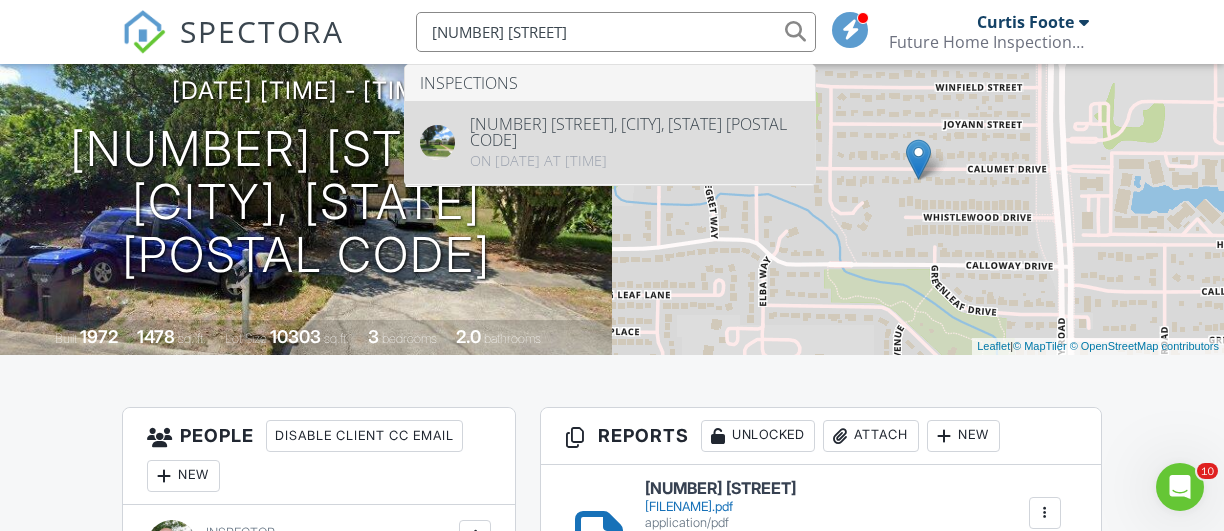type on "414 Park N Ct" 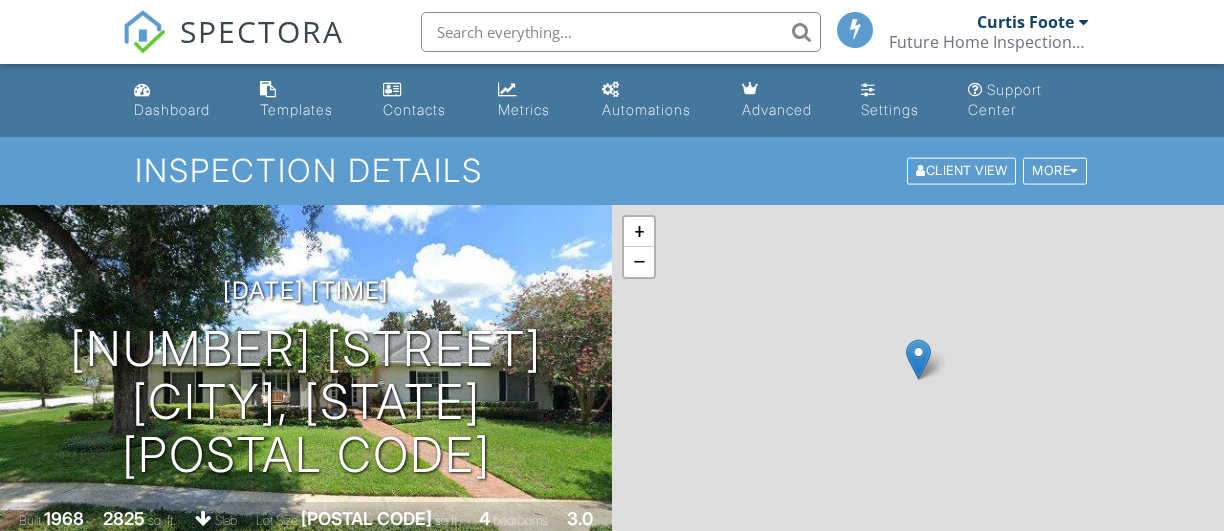 scroll, scrollTop: 200, scrollLeft: 0, axis: vertical 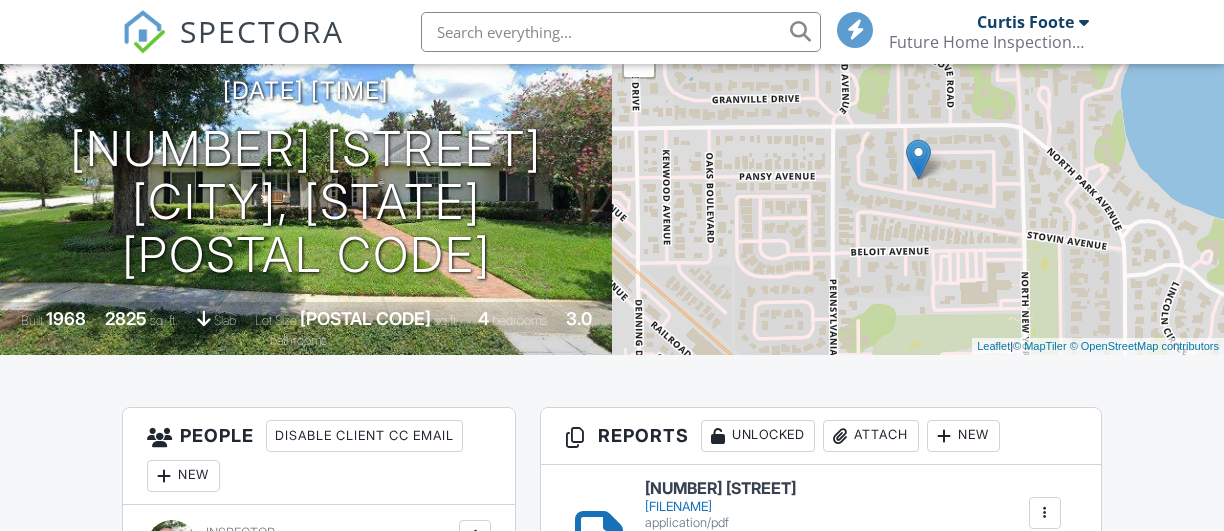 click on "[FILENAME]" at bounding box center [724, 507] 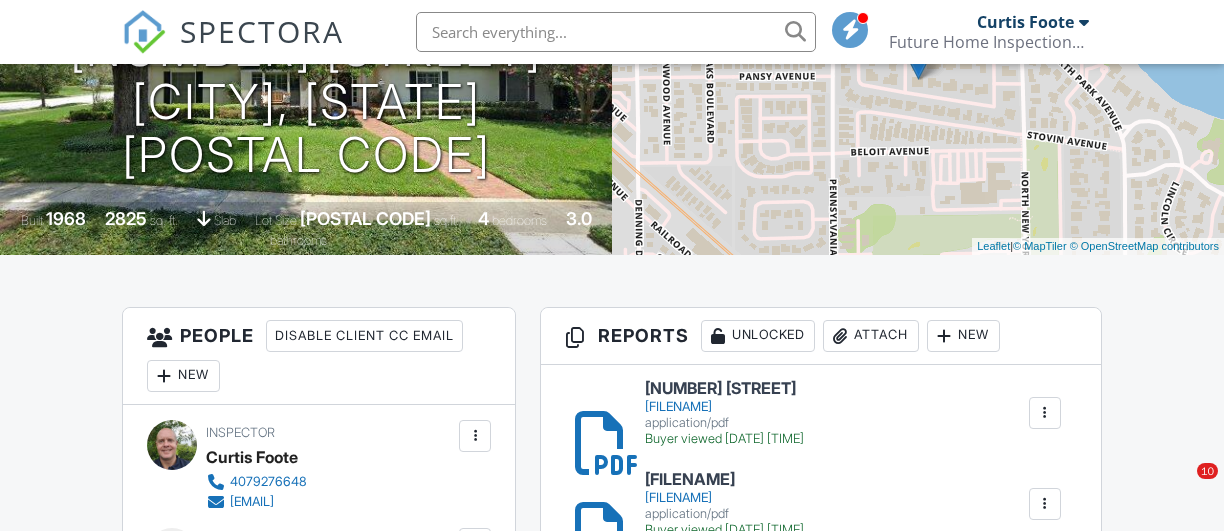 scroll, scrollTop: 0, scrollLeft: 0, axis: both 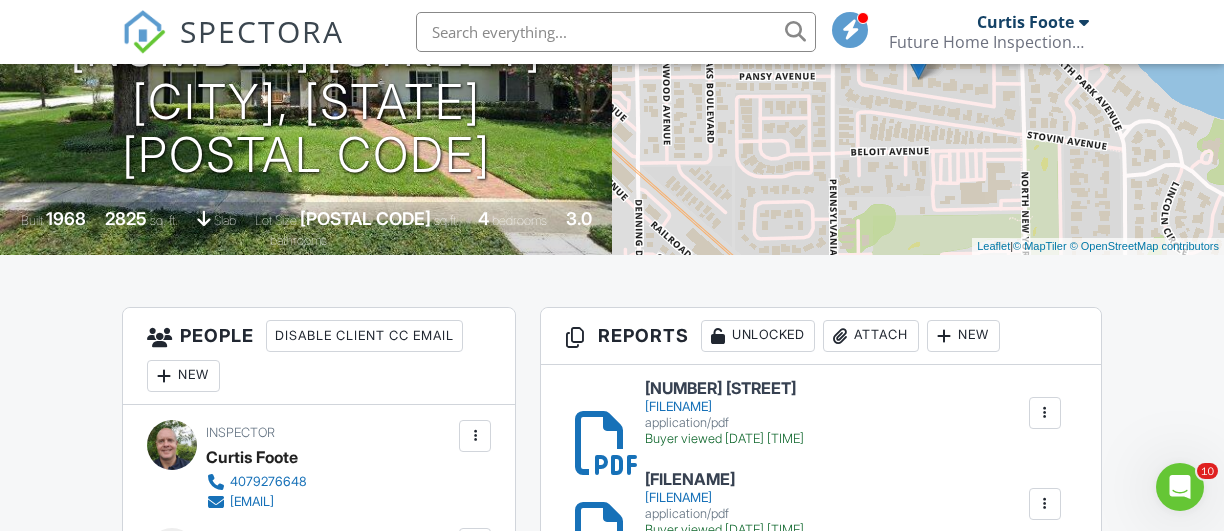 paste on "[NUMBER] [STREET]" 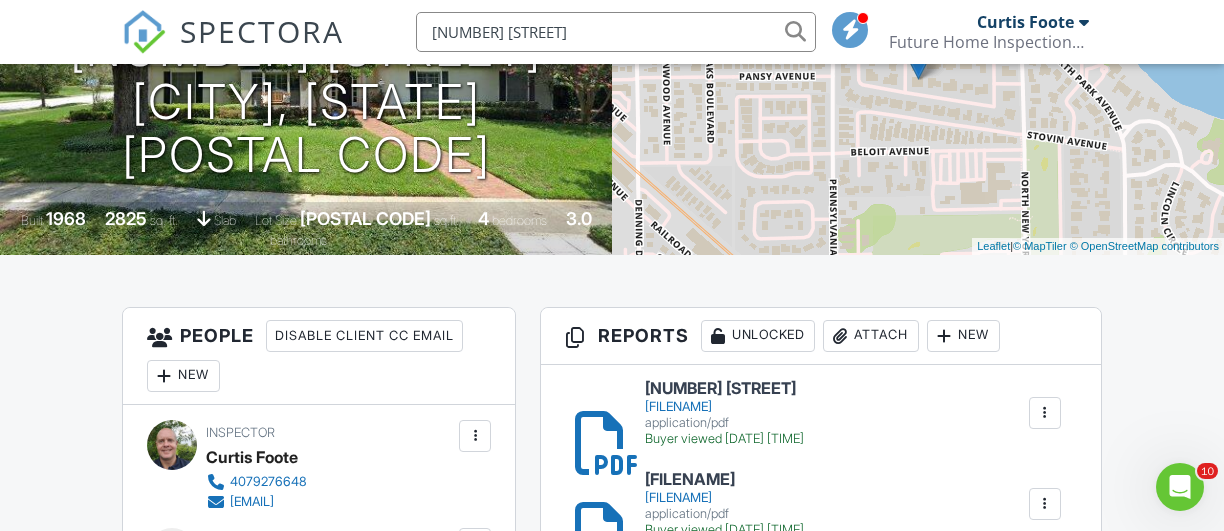 paste on "200 W Cleveland St" 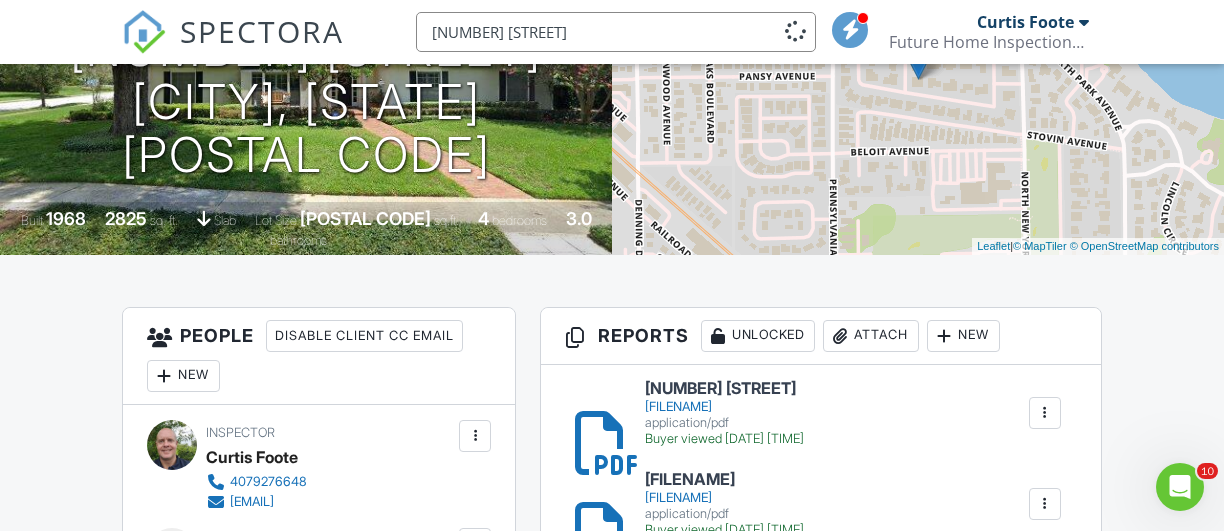 click on "1200 W Cleveland St65 Lake Destiny Tr" at bounding box center [616, 32] 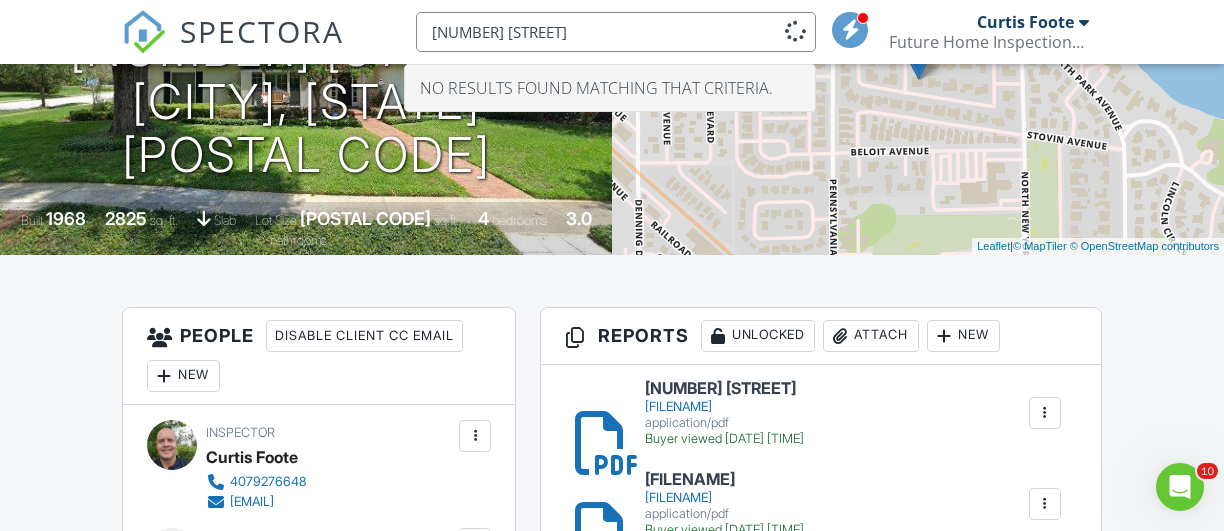 click on "1200 W Cleveland St65 Lake Destiny Tr" at bounding box center [616, 32] 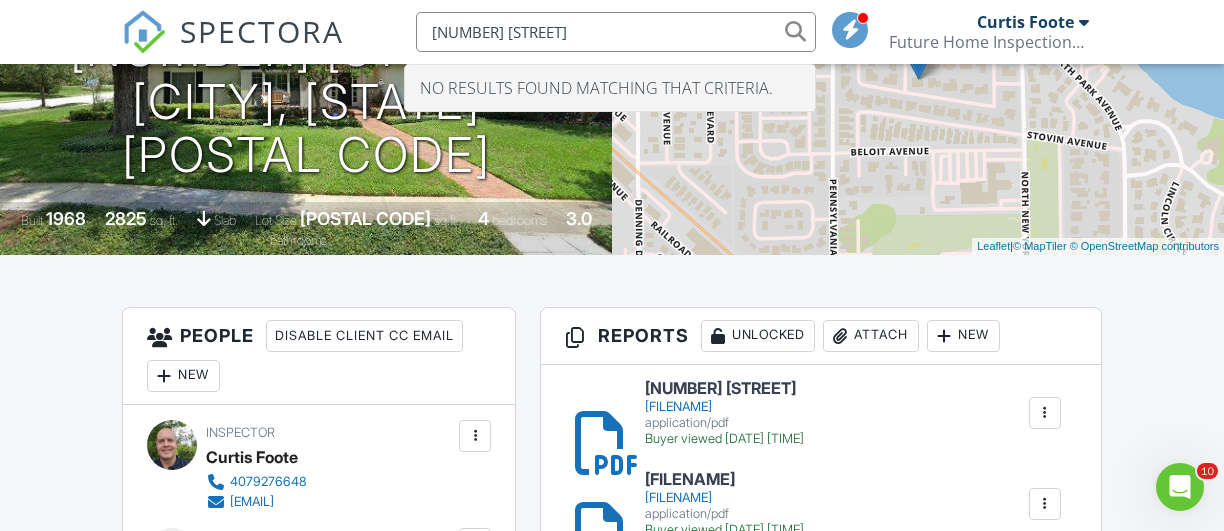 drag, startPoint x: 712, startPoint y: 32, endPoint x: 424, endPoint y: 35, distance: 288.01562 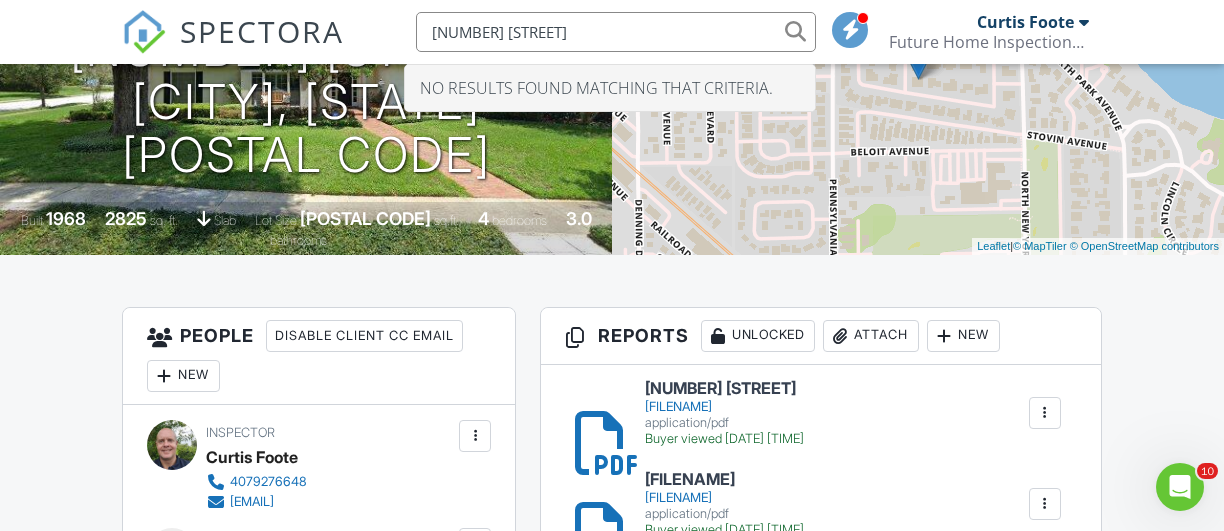 paste on "7673 [STREET] [STREET_SUFFIX]" 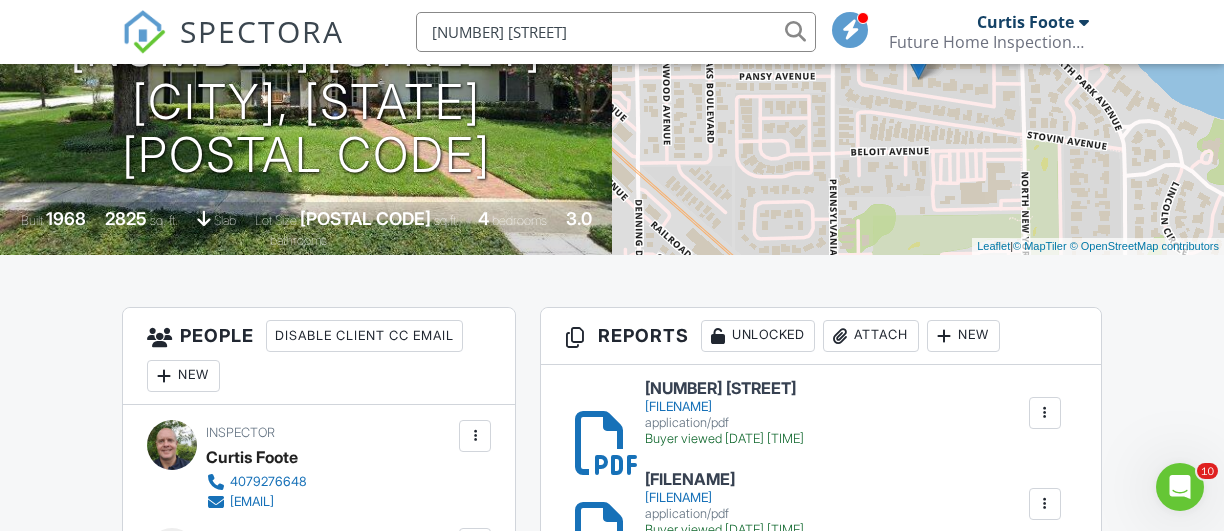click on "7673 [STREET] [STREET_SUFFIX]" at bounding box center (616, 32) 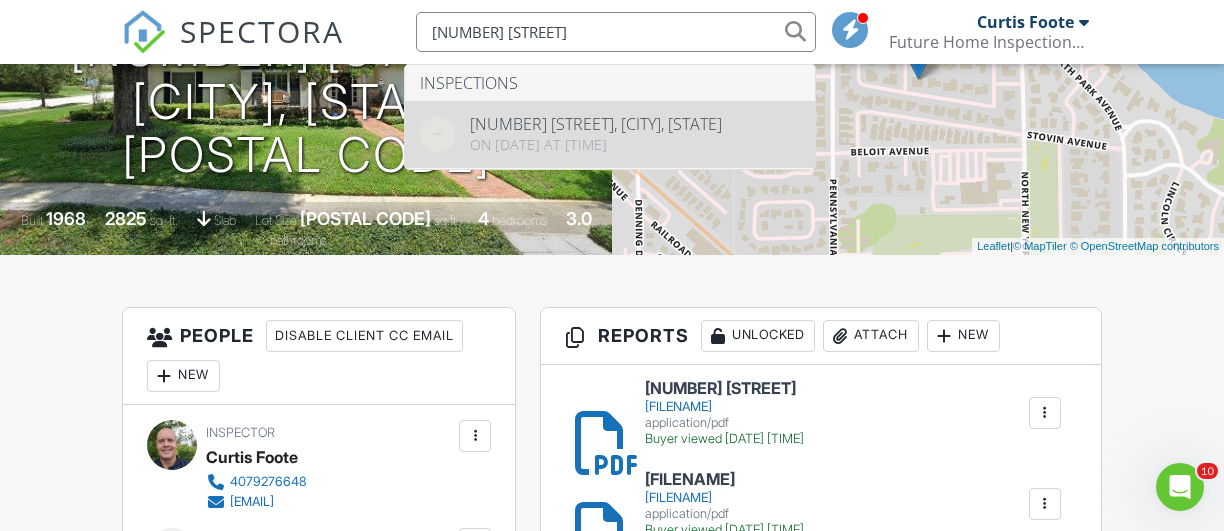 type on "7673 [STREET] [STREET_SUFFIX]" 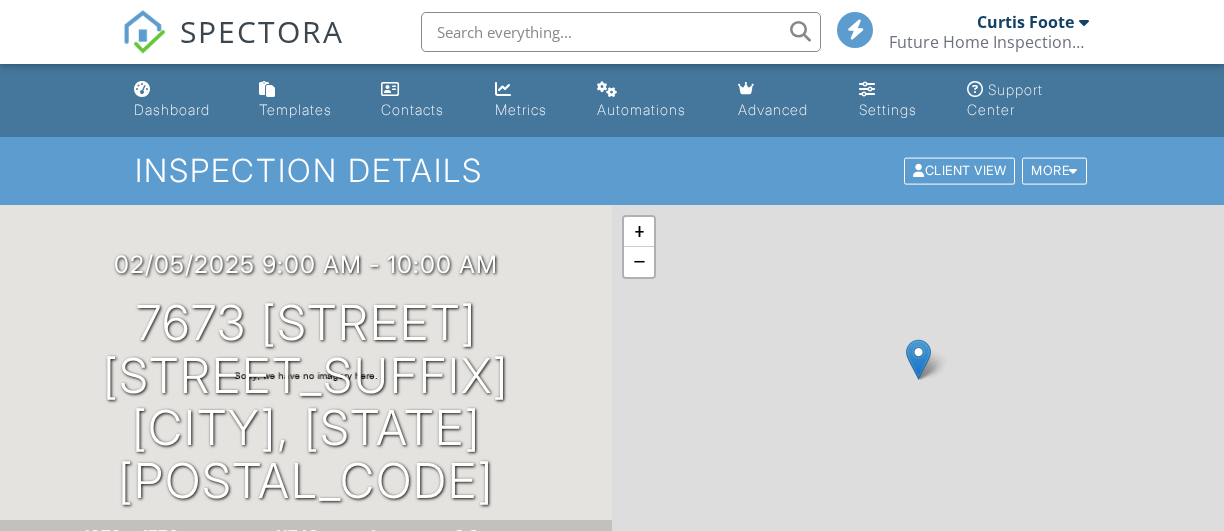 scroll, scrollTop: 500, scrollLeft: 0, axis: vertical 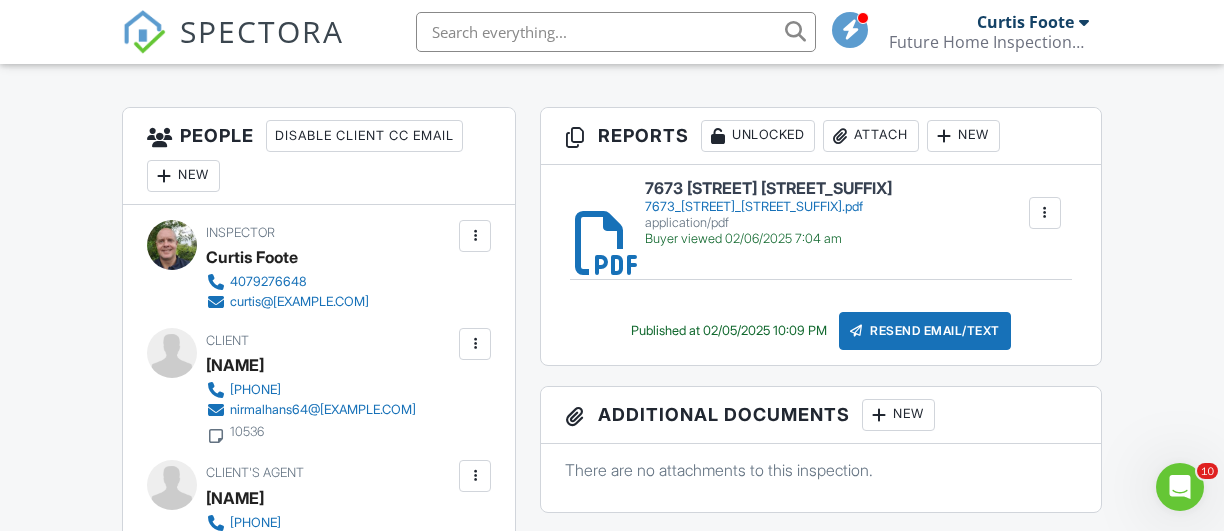 paste on "7120 [STREET] [STREET_SUFFIX]" 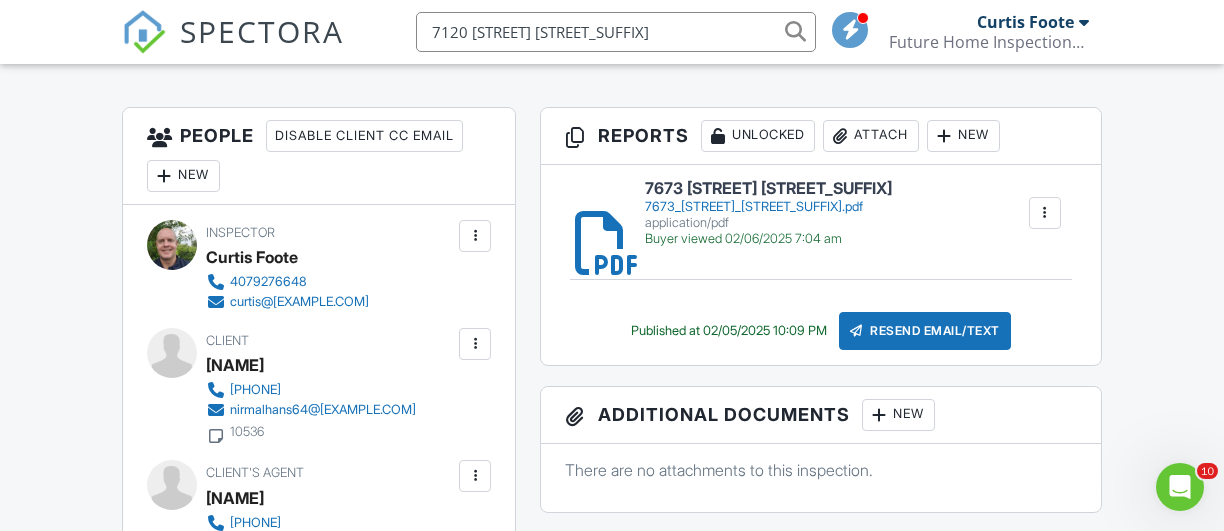 click on "7120 [STREET] [STREET_SUFFIX]" at bounding box center [616, 32] 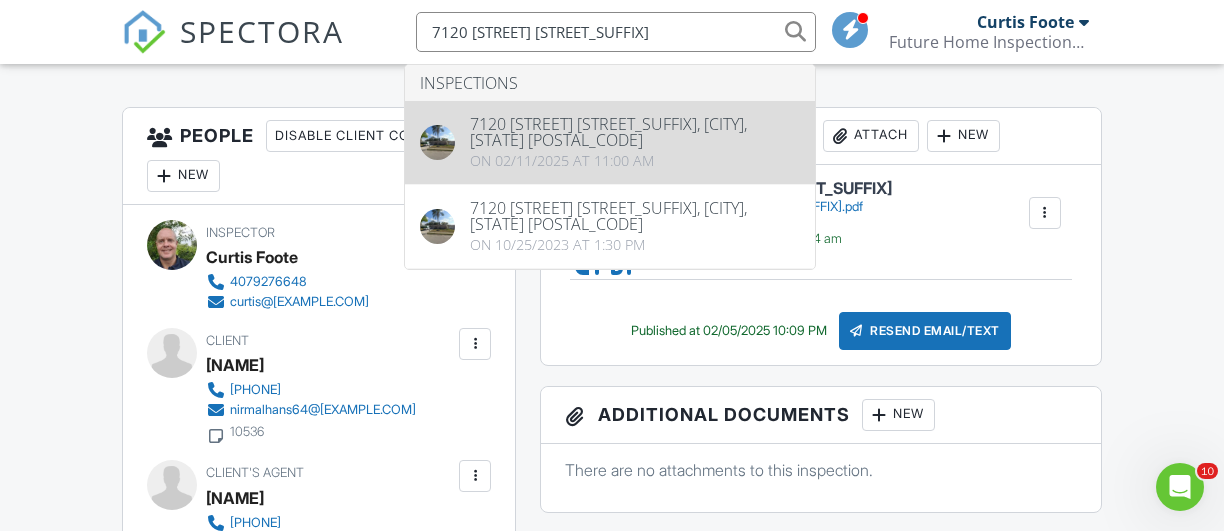 type on "7120 [STREET] [STREET_SUFFIX]" 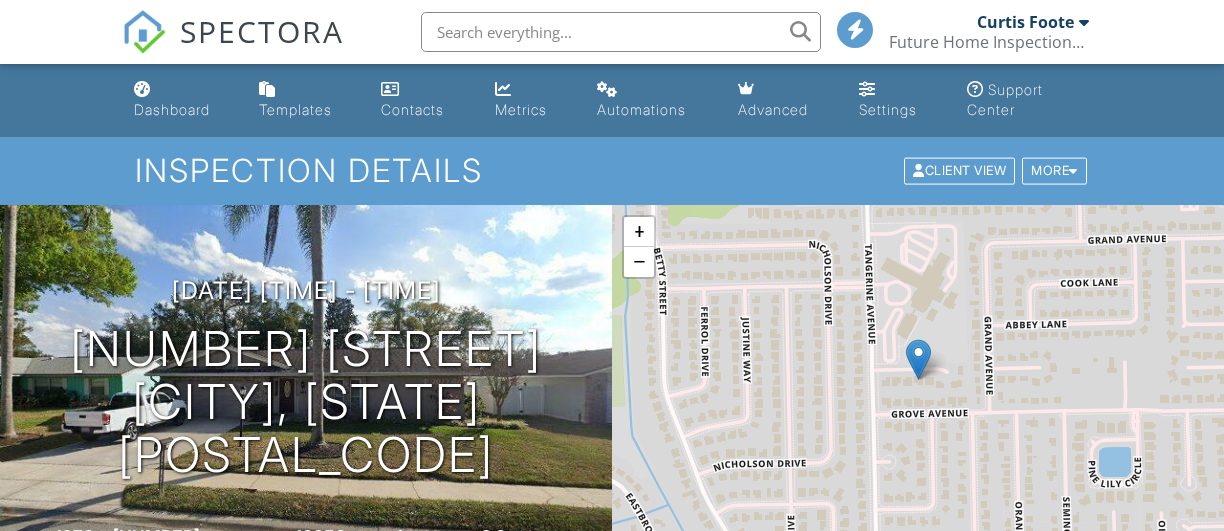 scroll, scrollTop: 500, scrollLeft: 0, axis: vertical 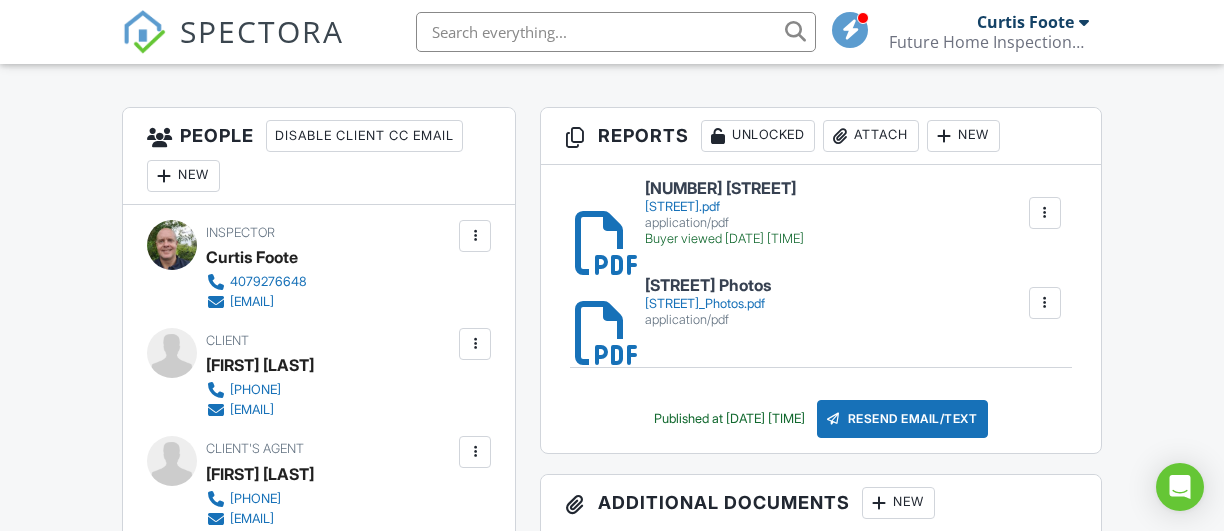 click on "[STREET].pdf" at bounding box center (724, 207) 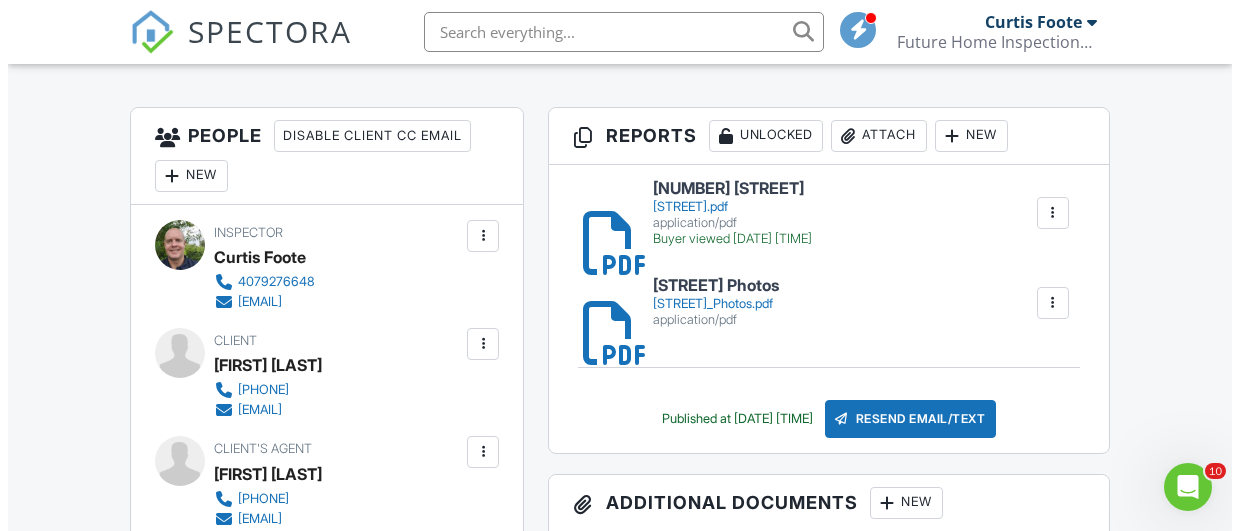 scroll, scrollTop: 0, scrollLeft: 0, axis: both 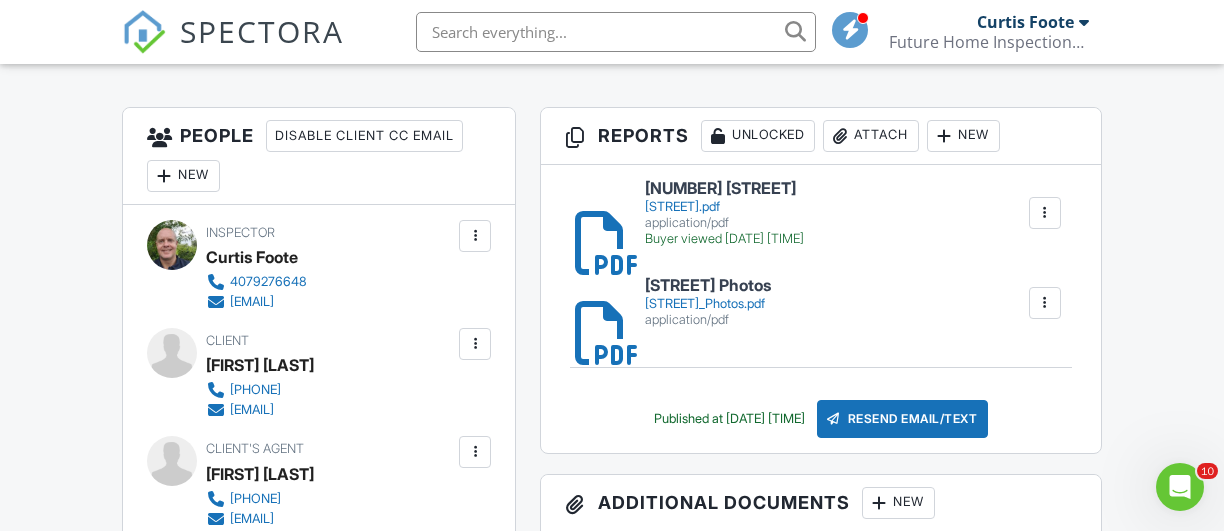 paste on "400 Madeira Ave" 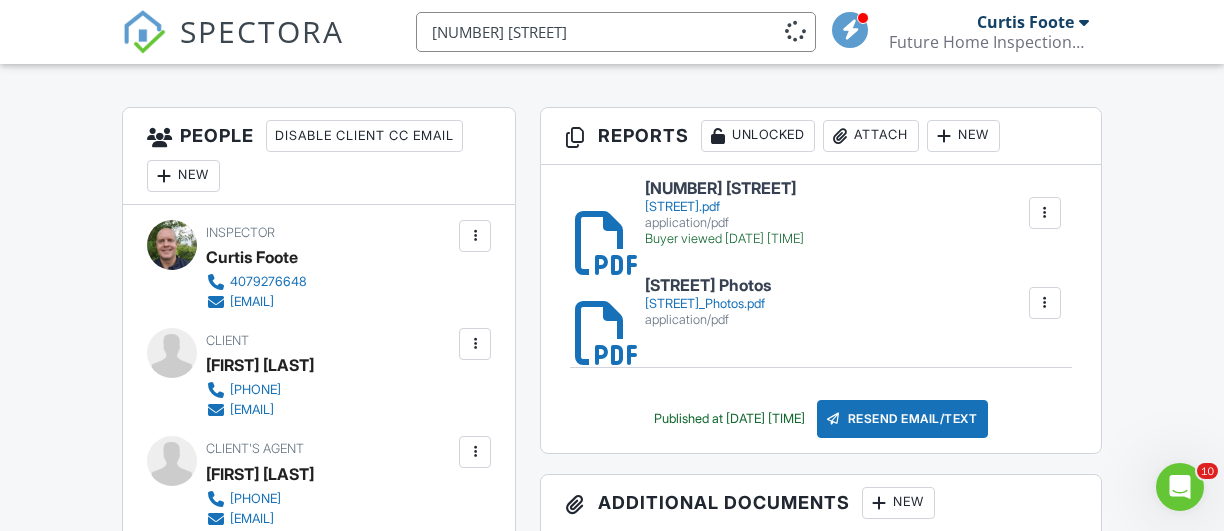 type on "400 Madeira Ave" 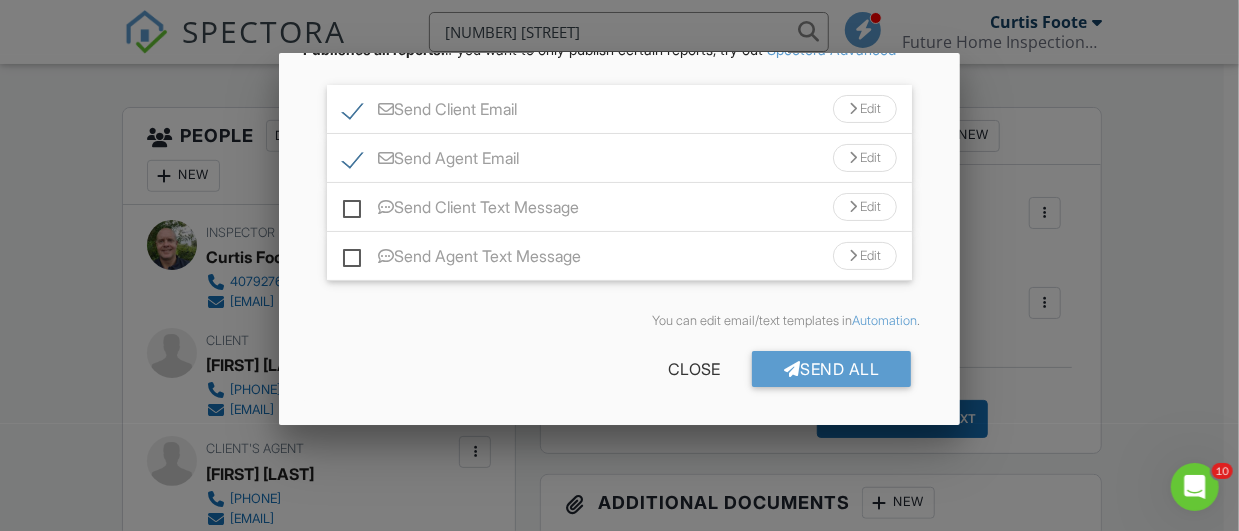 scroll, scrollTop: 132, scrollLeft: 0, axis: vertical 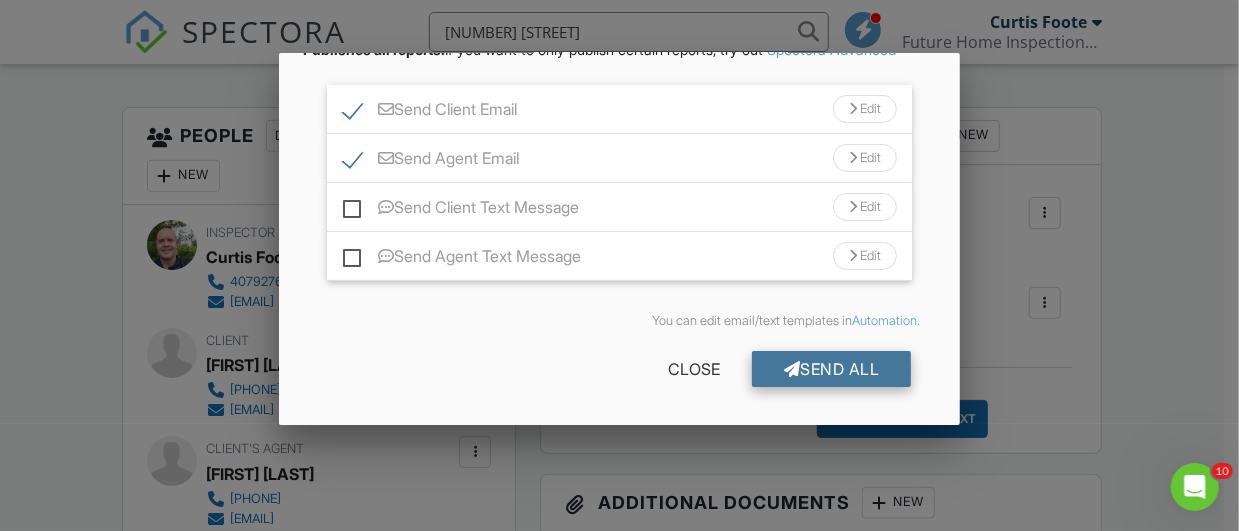 click on "Send All" at bounding box center (832, 369) 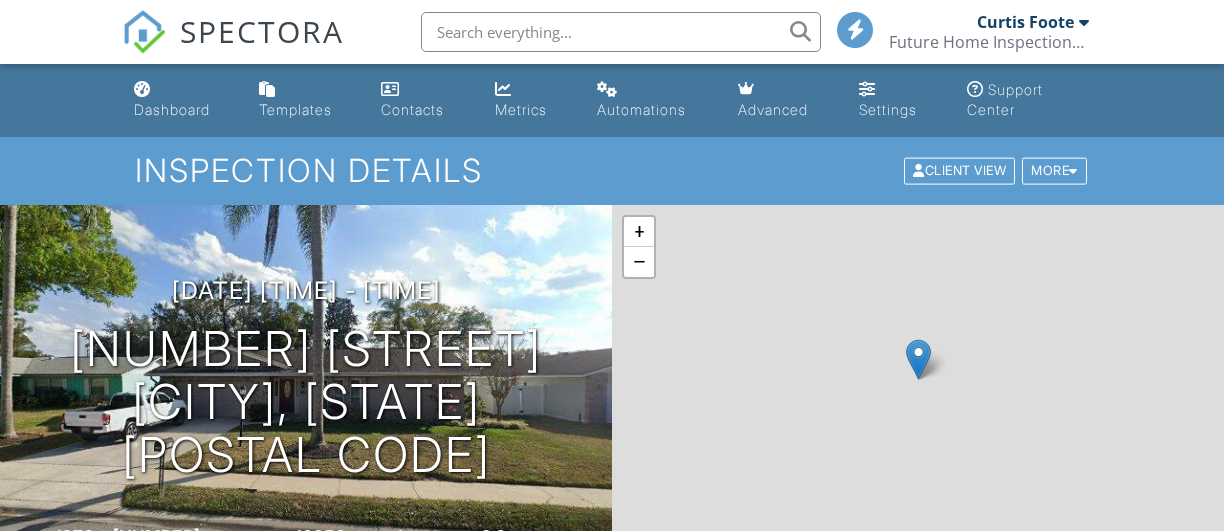 scroll, scrollTop: 500, scrollLeft: 0, axis: vertical 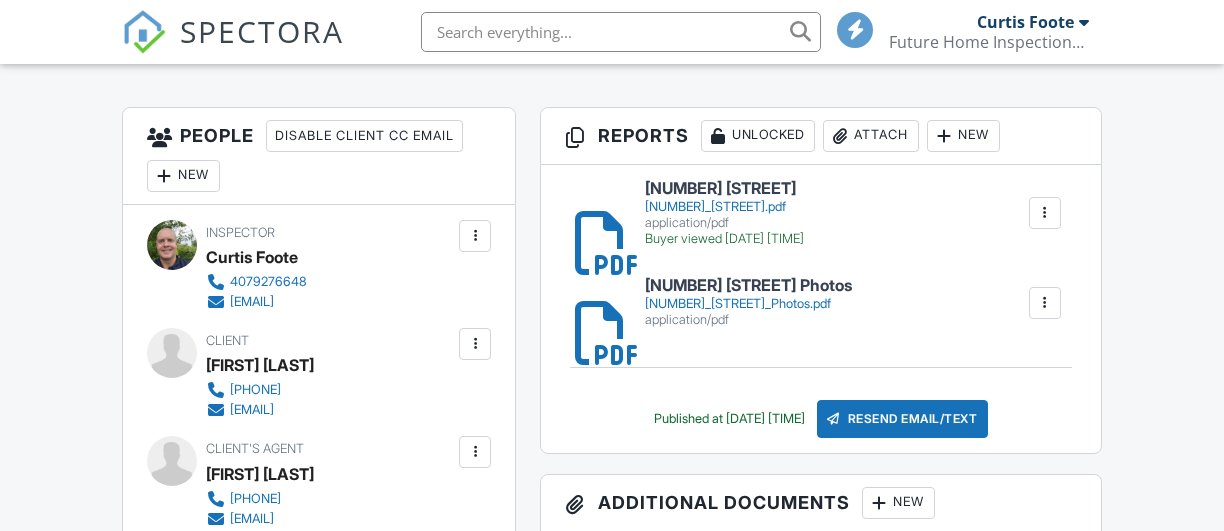 click on "7120_Brookside_Trail.pdf" at bounding box center (724, 207) 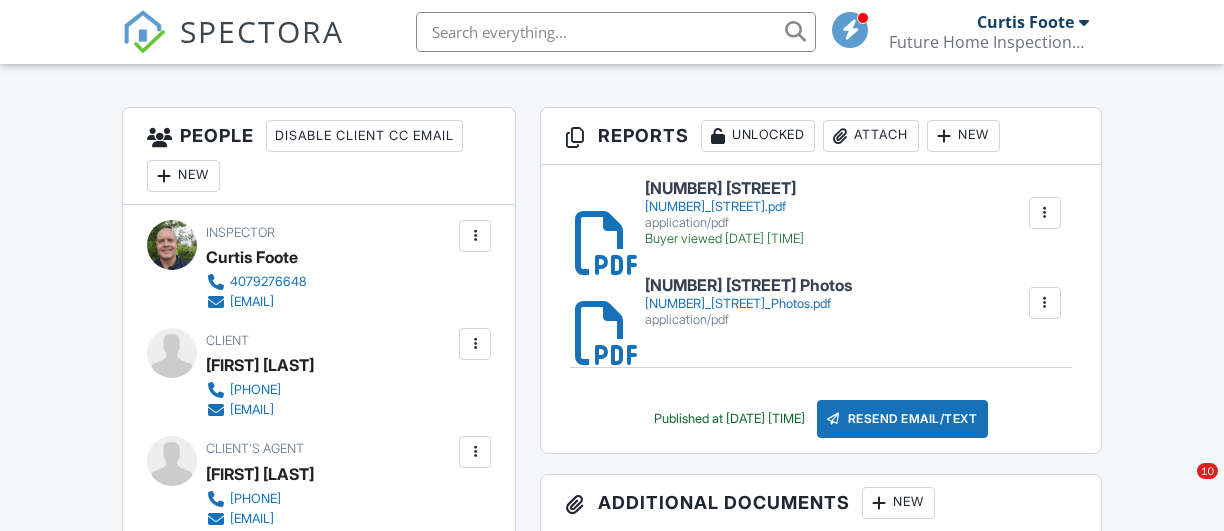 scroll, scrollTop: 500, scrollLeft: 0, axis: vertical 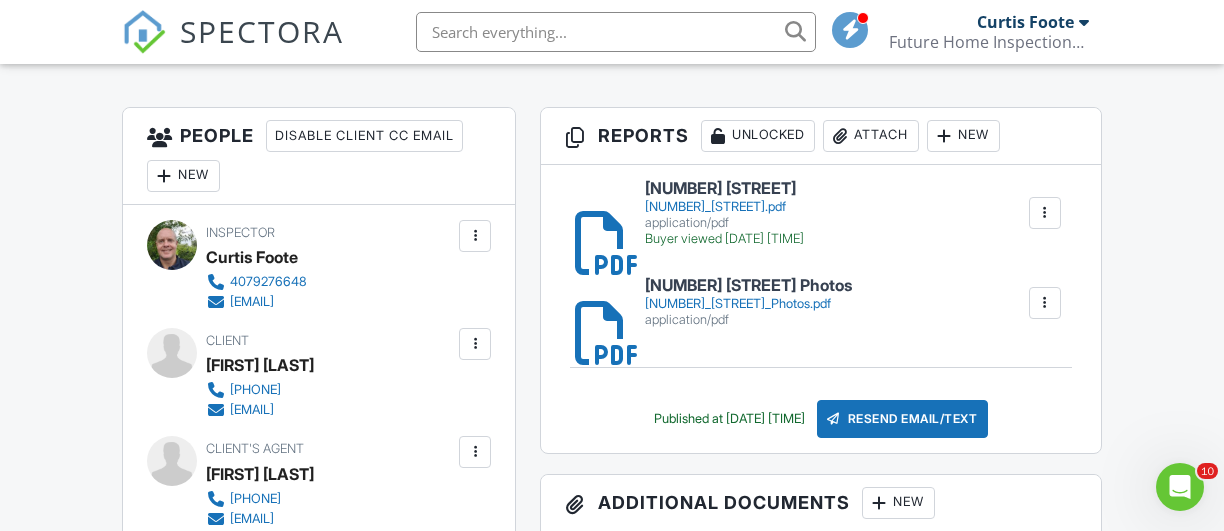 paste on "41 S Bobwhite Rd" 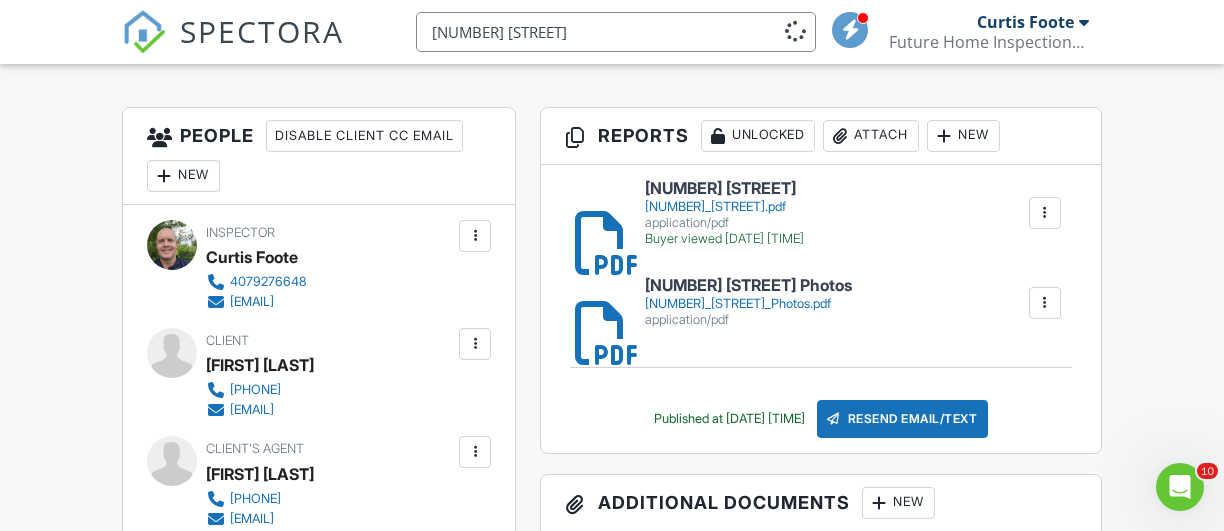 click on "41 S Bobwhite Rd" at bounding box center (616, 32) 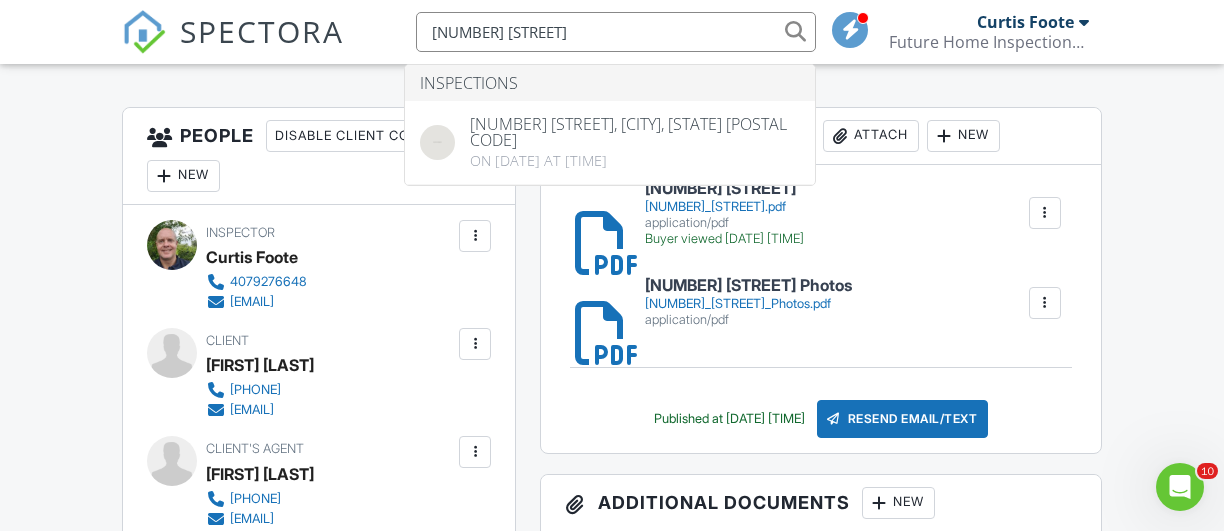 click on "41 S Bobwhite Rd" at bounding box center (616, 32) 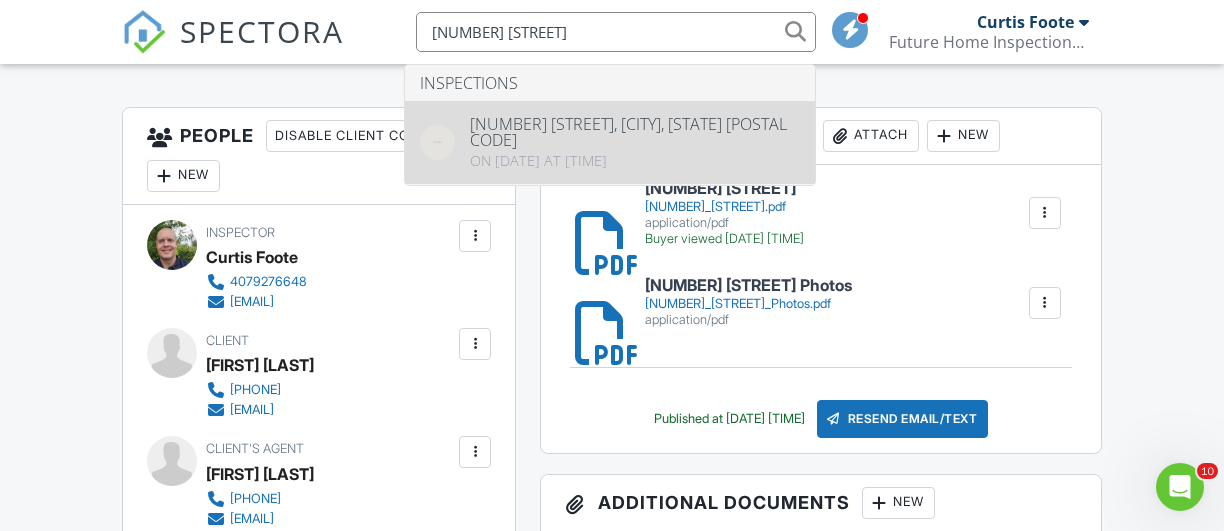 type on "41 S Bobwhite Rd" 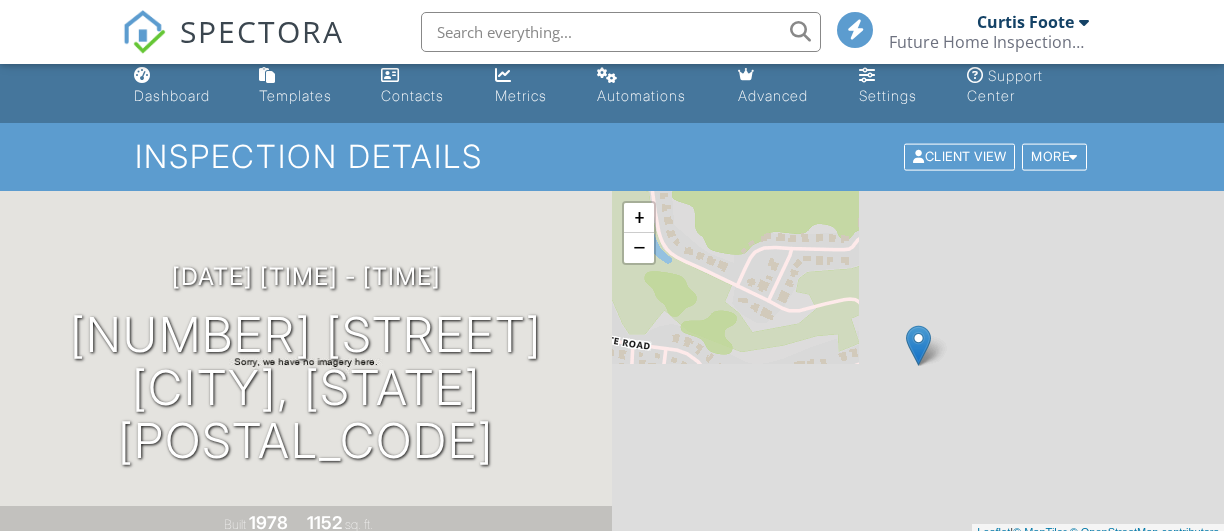 scroll, scrollTop: 500, scrollLeft: 0, axis: vertical 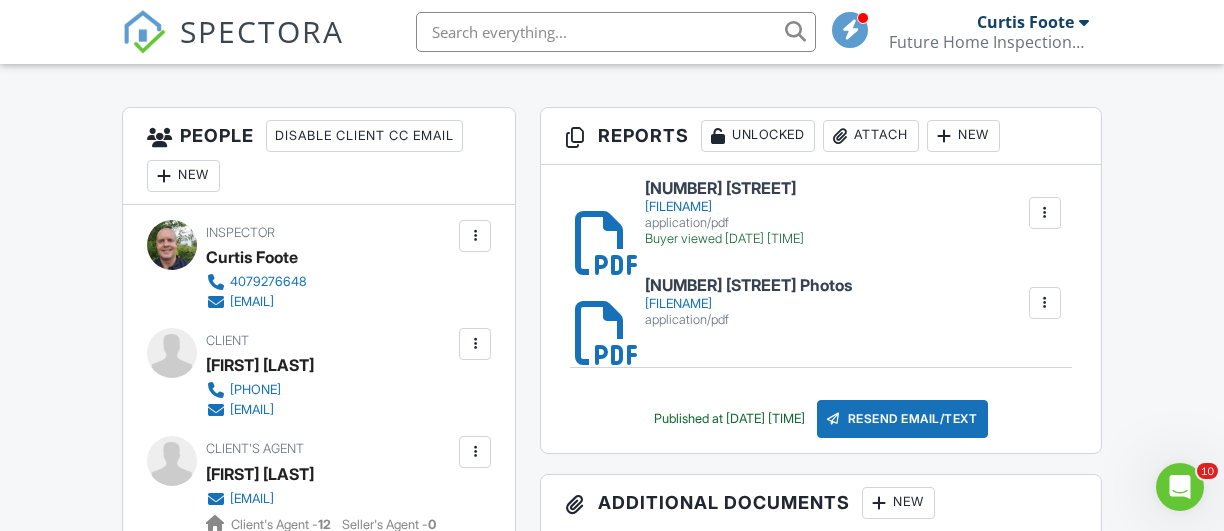 click on "41_S_Bobwhite_Rd.pdf" at bounding box center [724, 207] 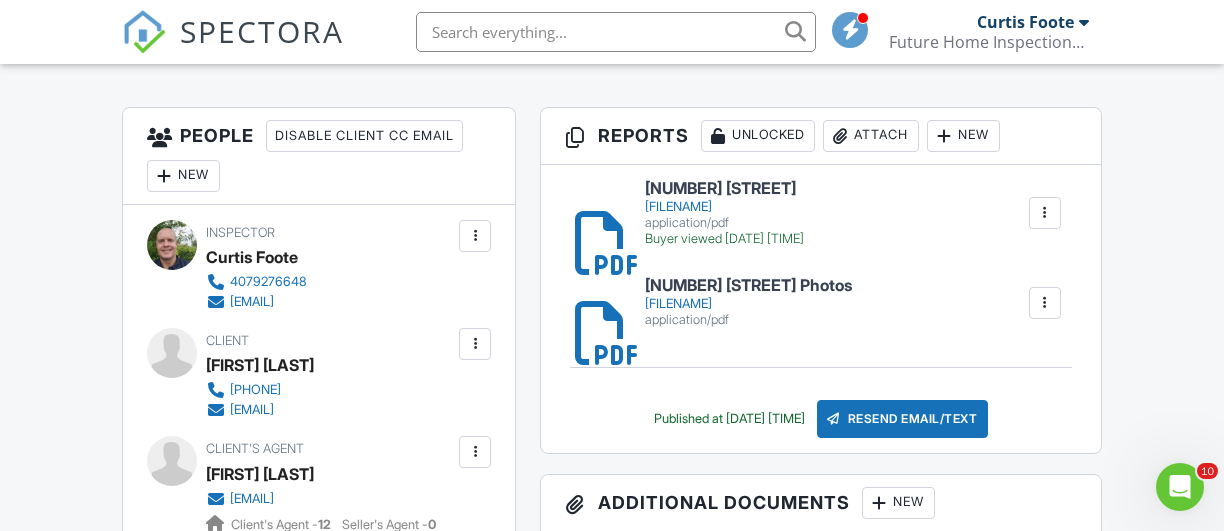 paste on "268 Seal St" 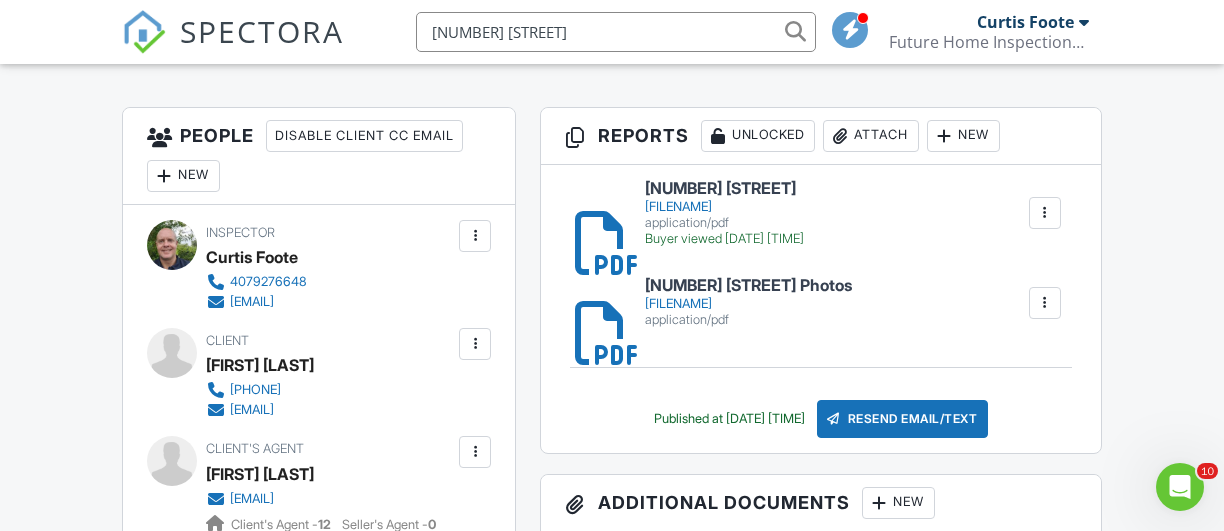 click on "268 Seal St" at bounding box center [616, 32] 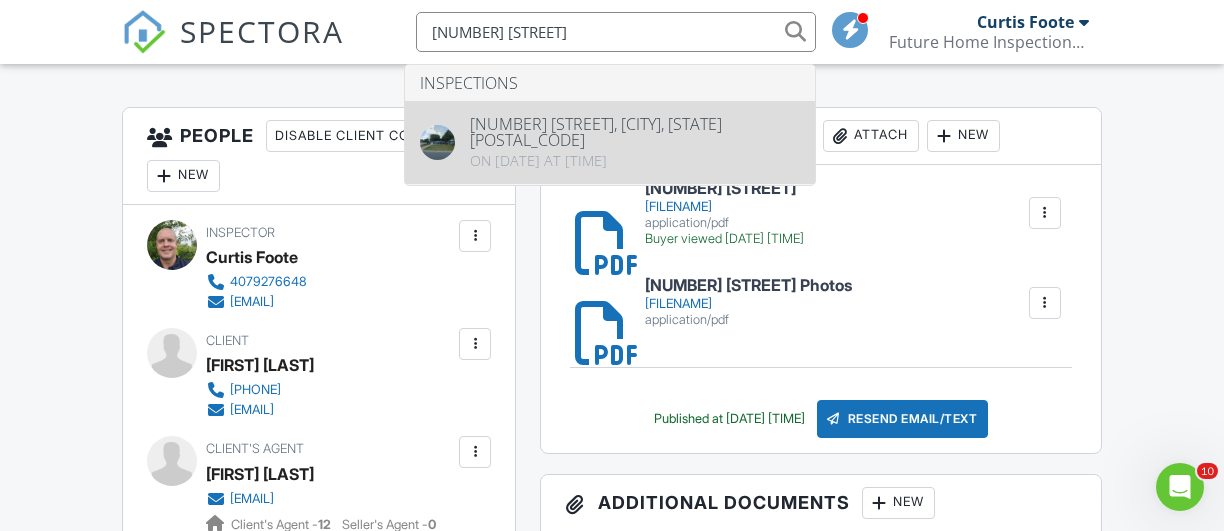 type on "268 Seal St" 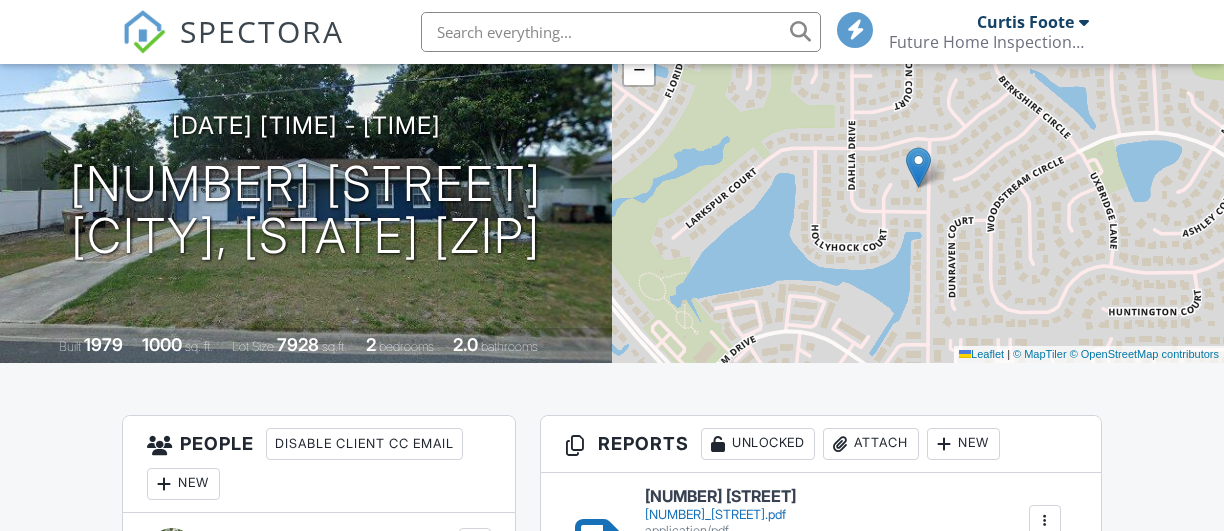 scroll, scrollTop: 400, scrollLeft: 0, axis: vertical 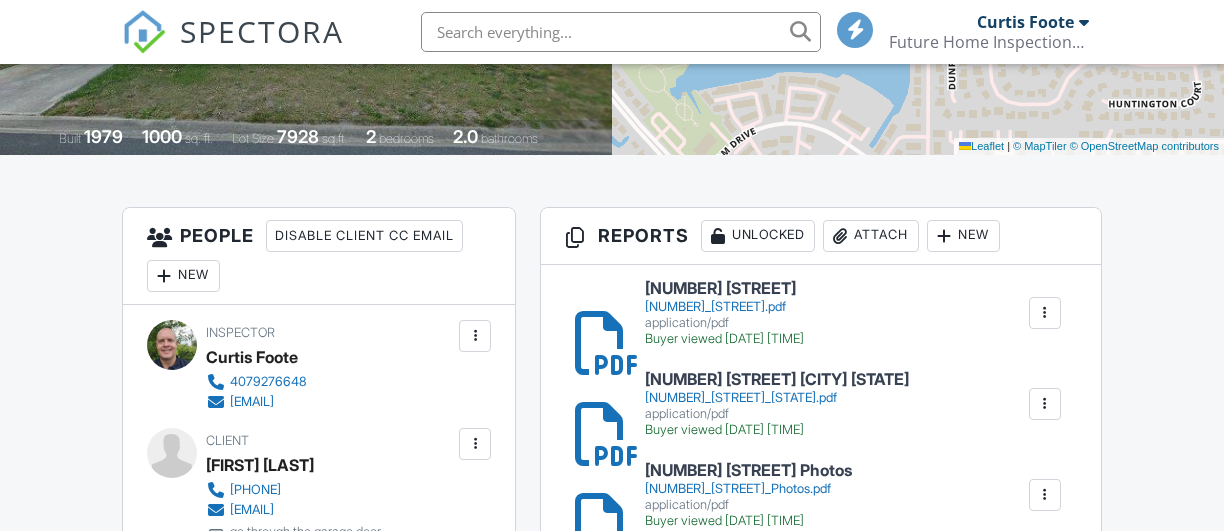 click on "[NUMBER] [STREET]" at bounding box center [724, 289] 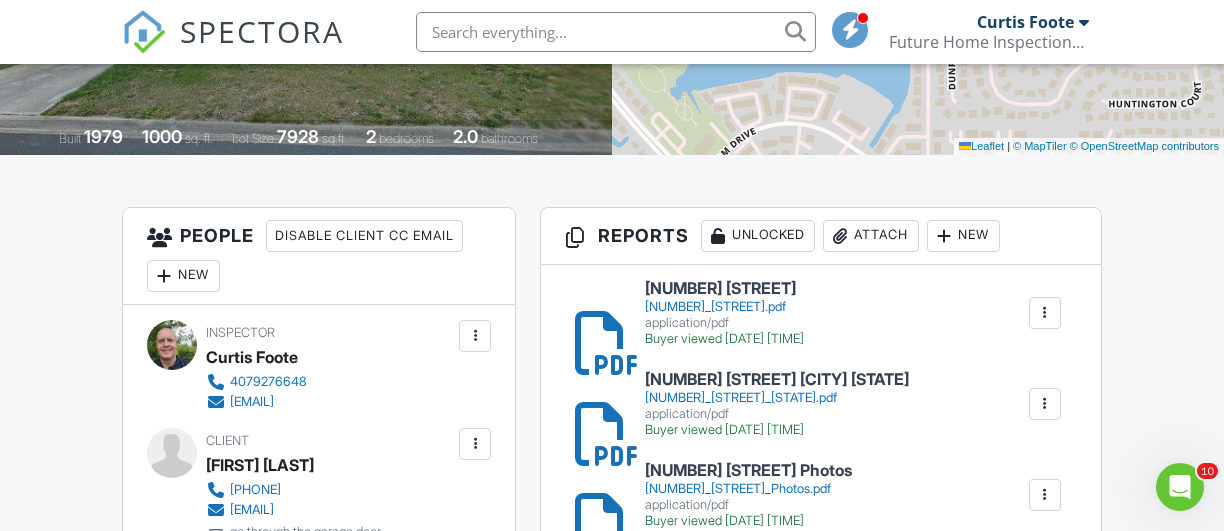 scroll, scrollTop: 0, scrollLeft: 0, axis: both 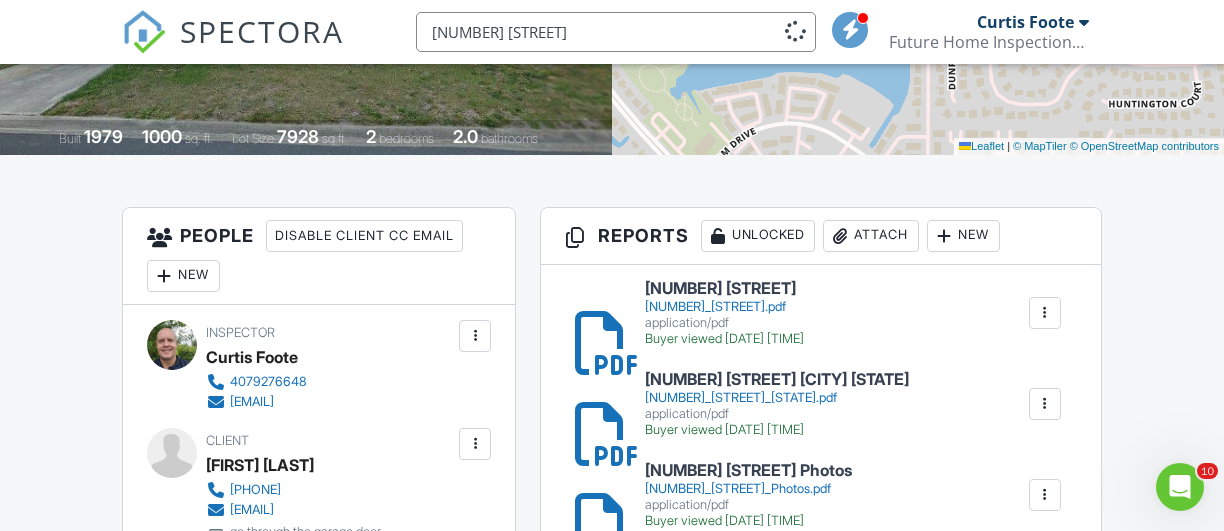 click on "[NUMBER] [STREET]" at bounding box center [616, 32] 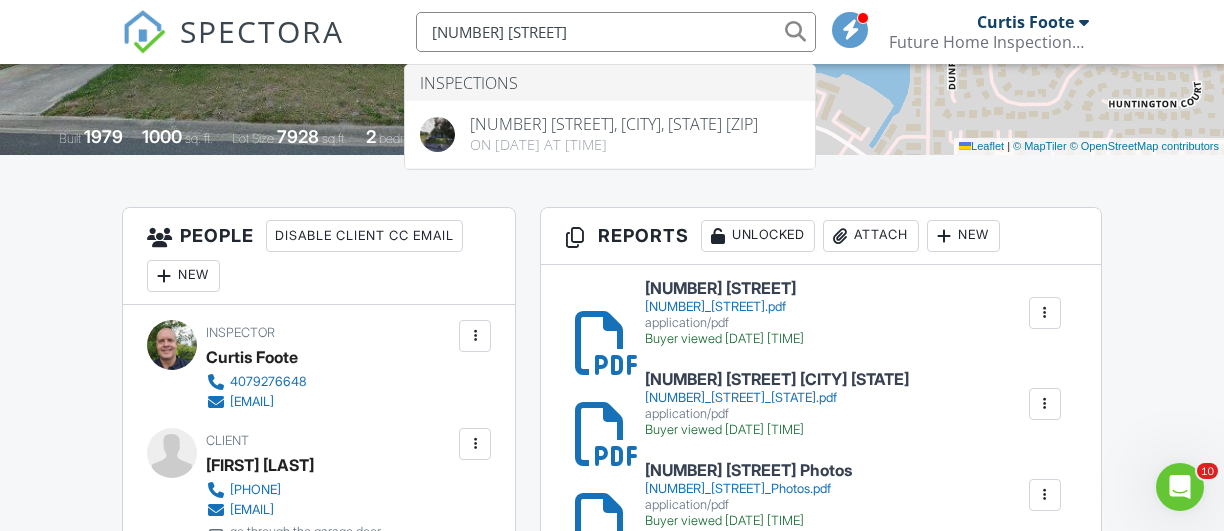 click on "[NUMBER] [STREET]" at bounding box center [616, 32] 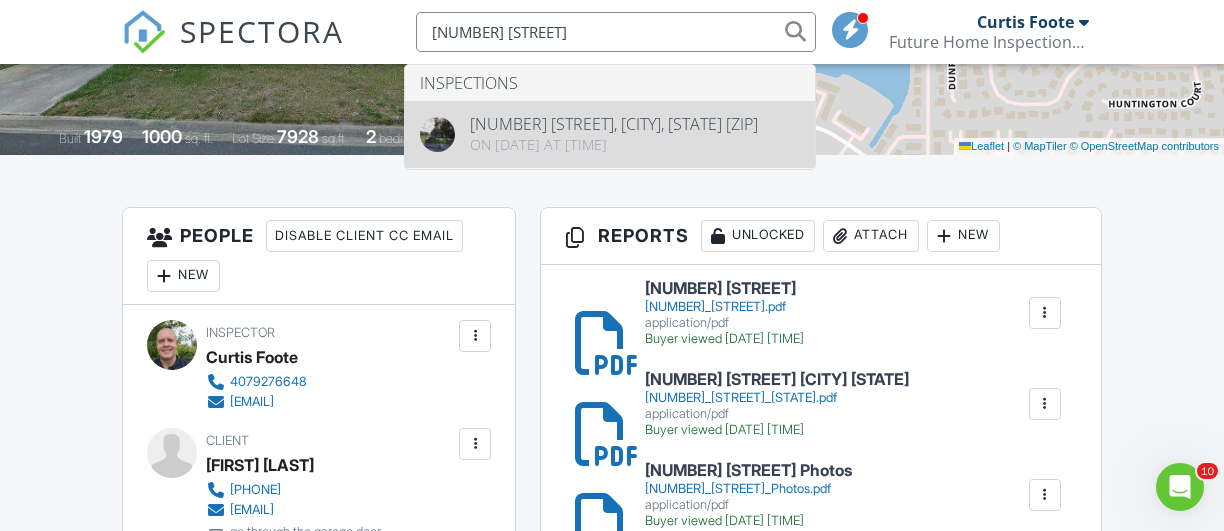 type on "[NUMBER] [STREET]" 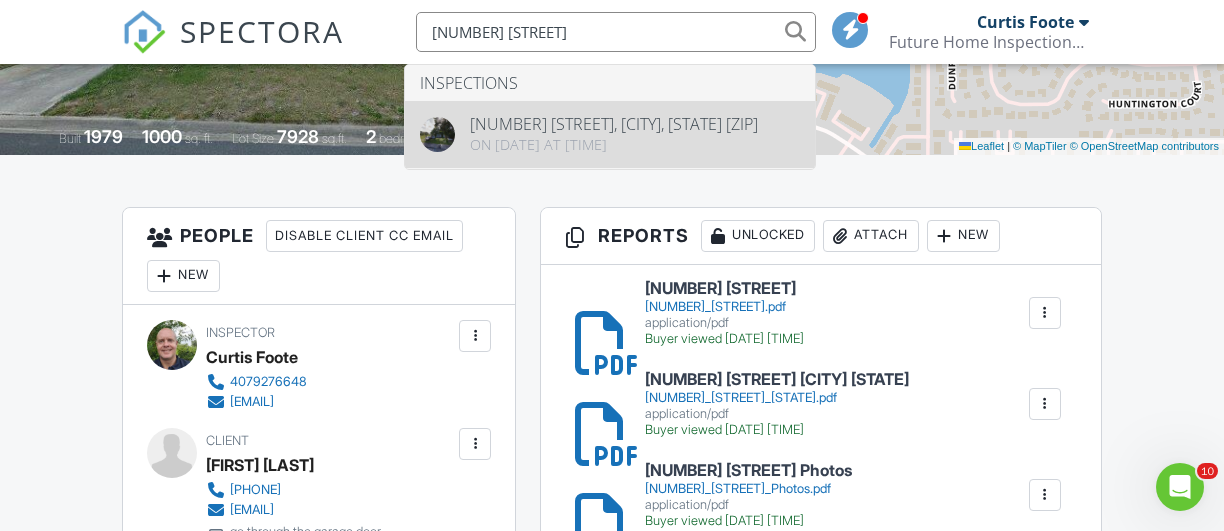type 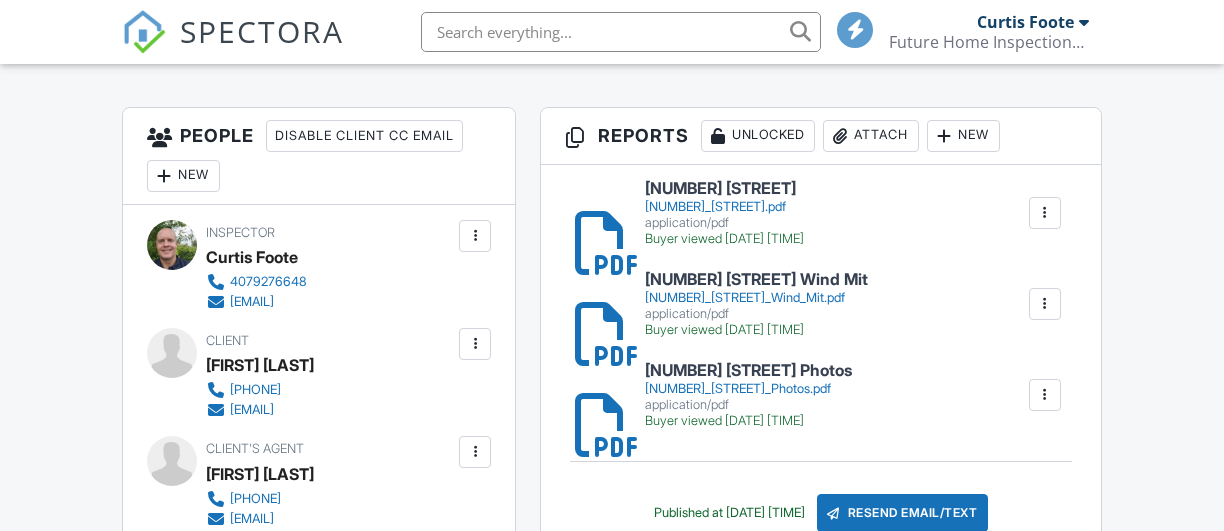 scroll, scrollTop: 500, scrollLeft: 0, axis: vertical 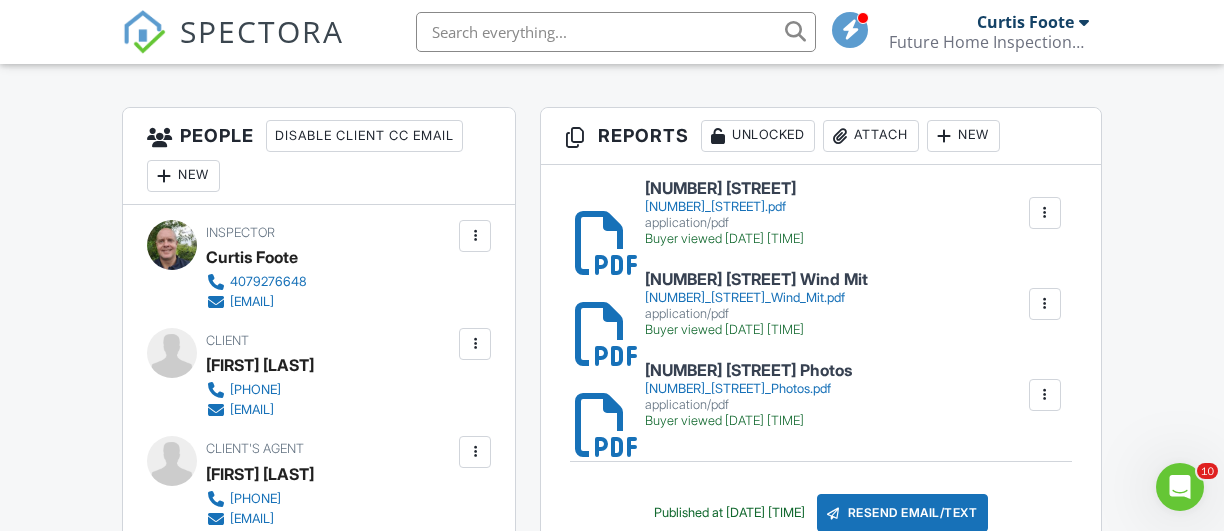 paste on "[NUMBER] [STREET]" 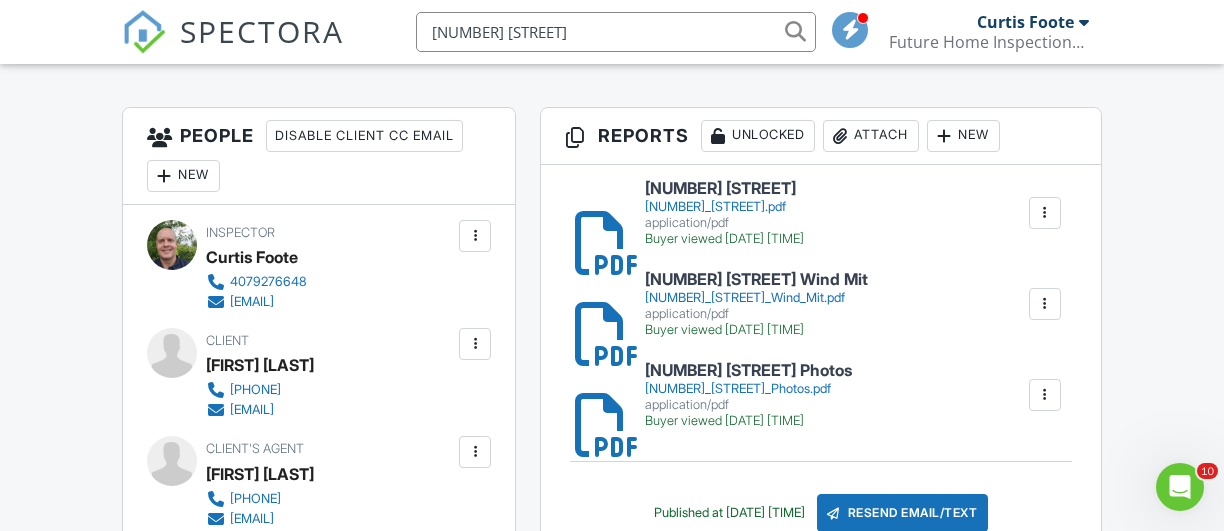 click on "[NUMBER] [STREET]" at bounding box center [616, 32] 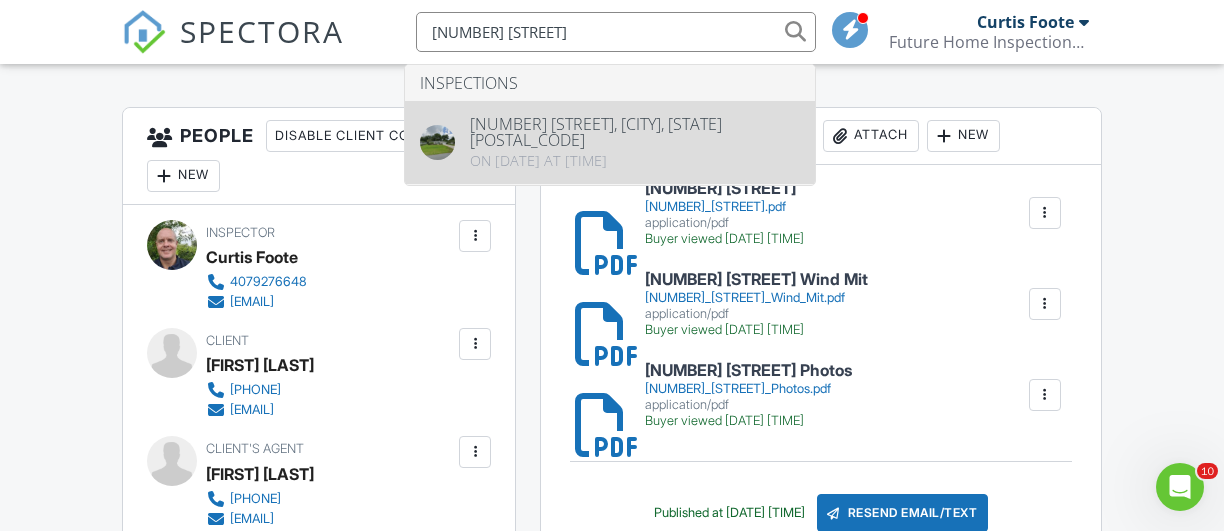 type on "[NUMBER] [STREET]" 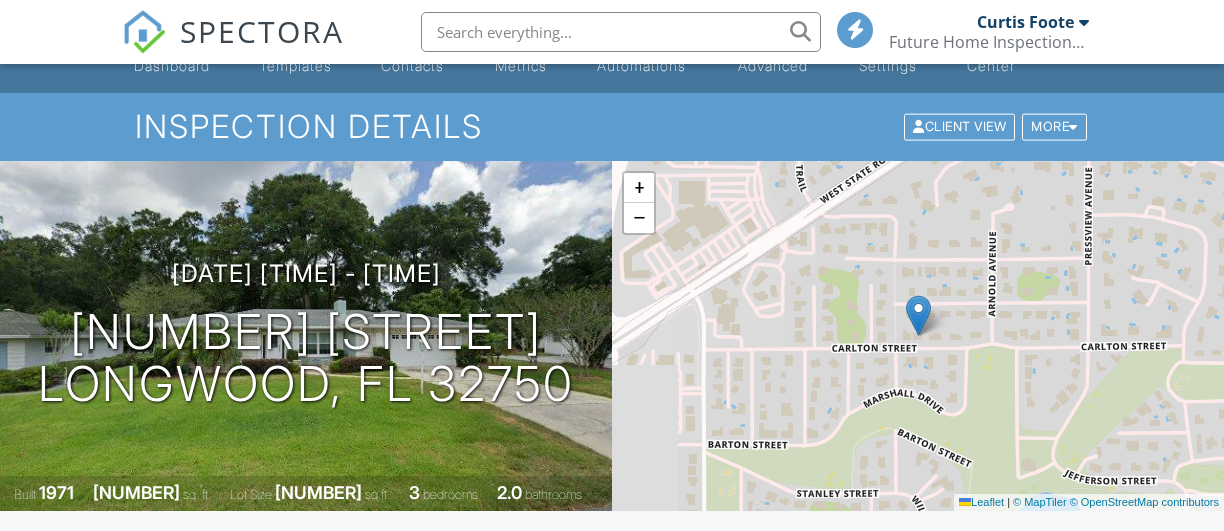 scroll, scrollTop: 325, scrollLeft: 0, axis: vertical 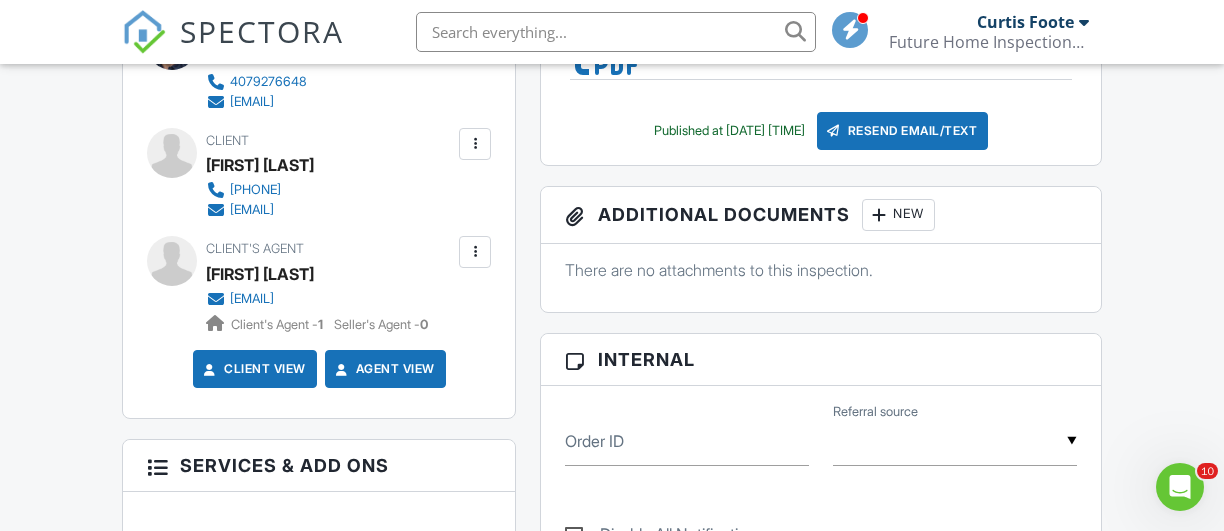 paste on "[NUMBER] [STREET]" 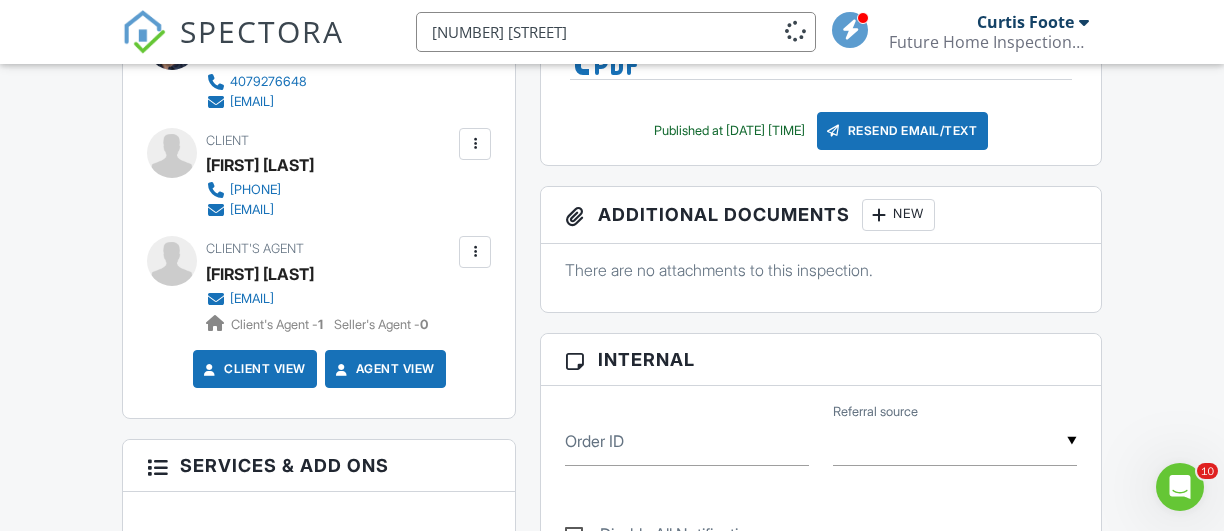 click on "[NUMBER] [STREET]" at bounding box center (616, 32) 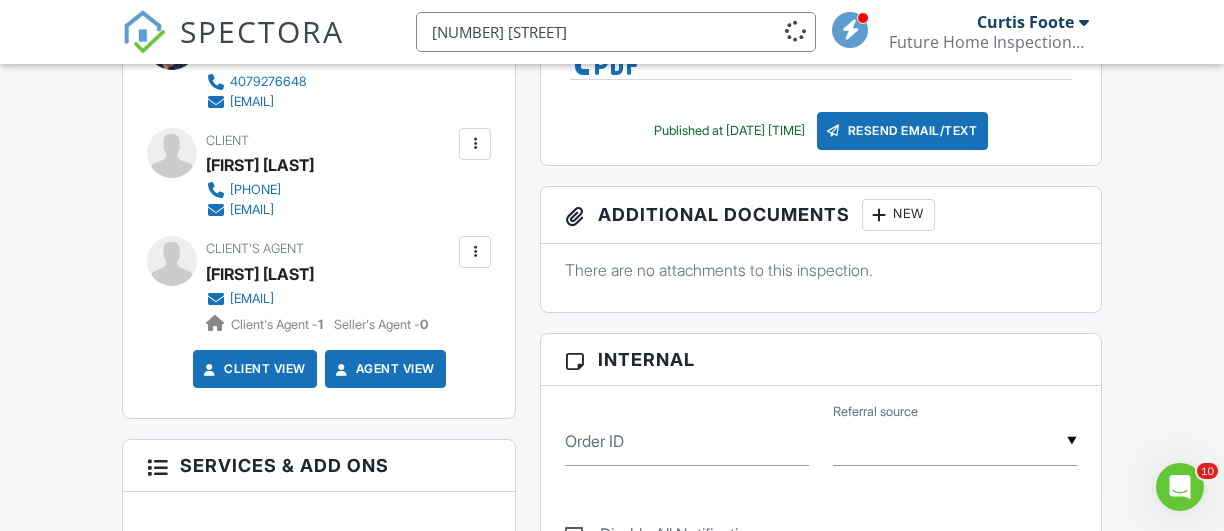 click on "[NUMBER] [STREET]" at bounding box center (616, 32) 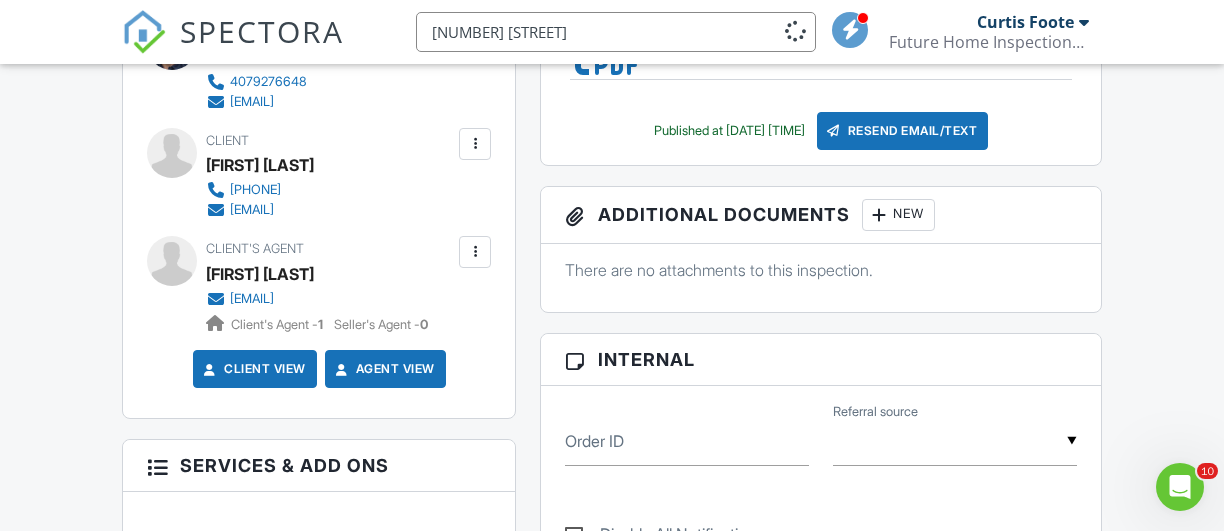 click on "[NUMBER] [STREET]" at bounding box center (616, 32) 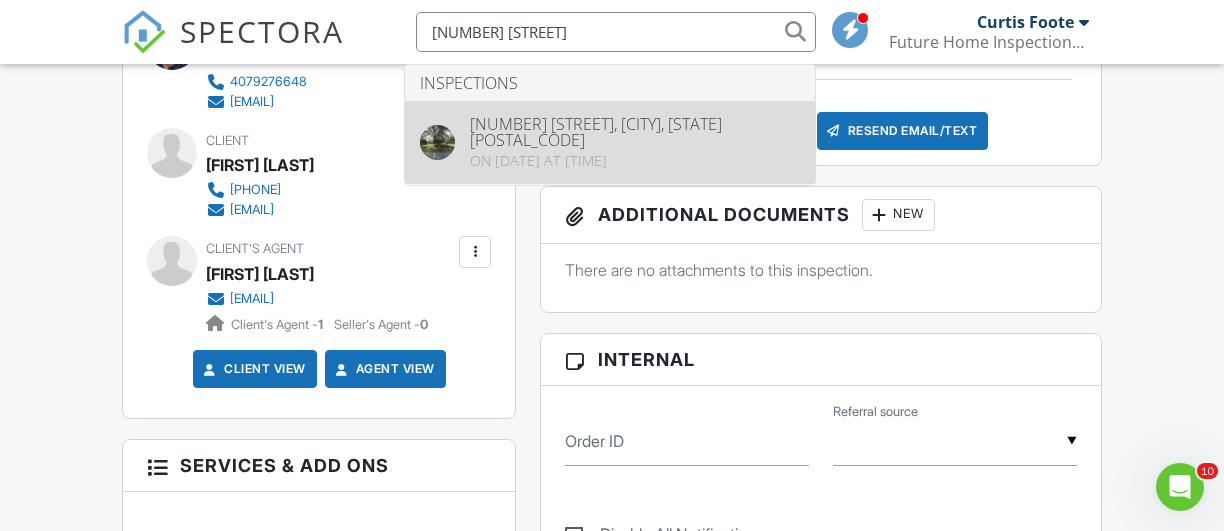 type on "[NUMBER] [STREET]" 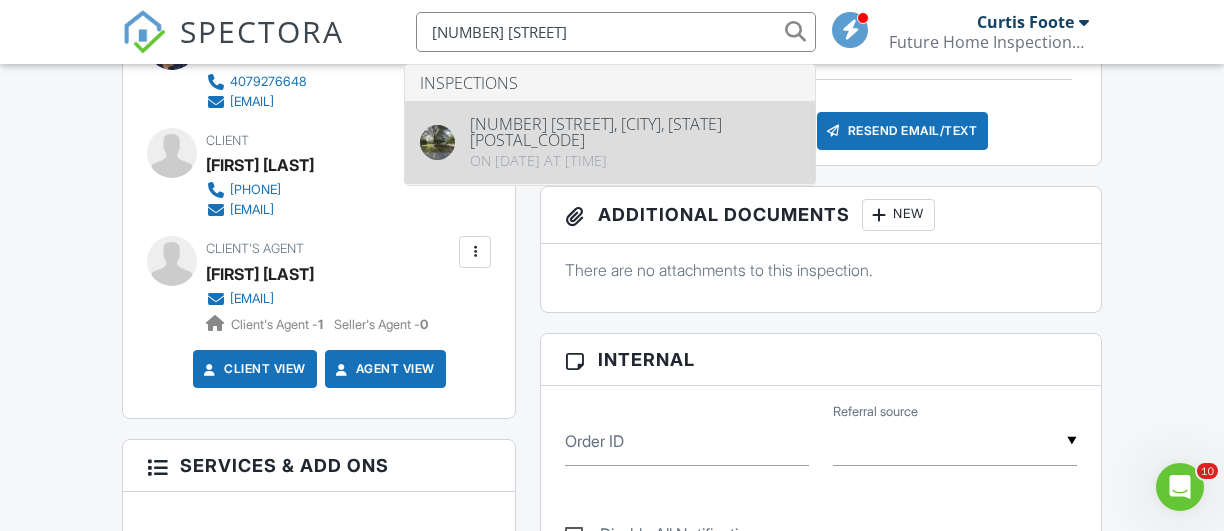 type 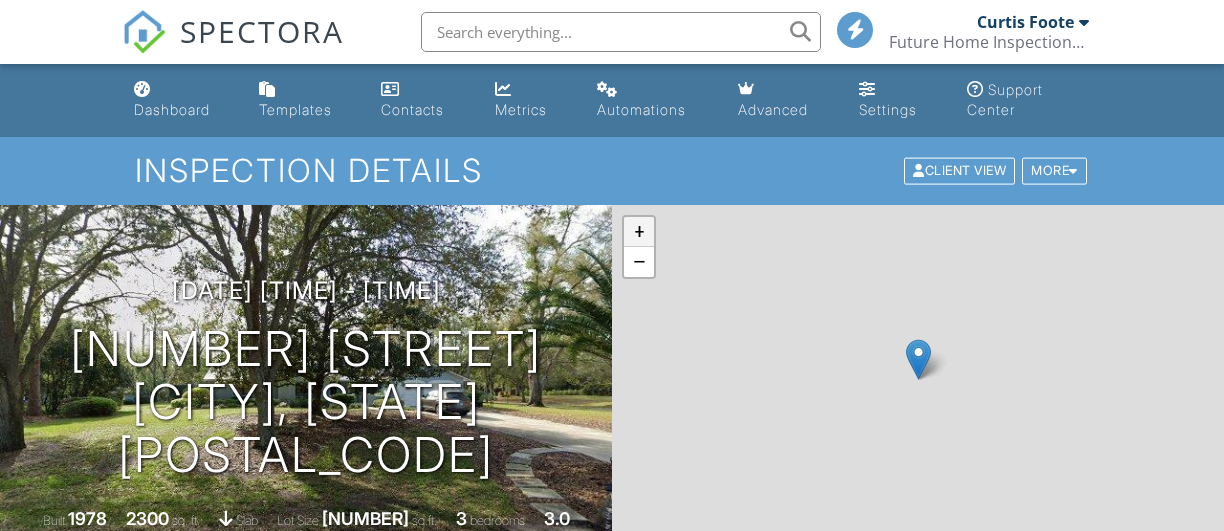scroll, scrollTop: 0, scrollLeft: 0, axis: both 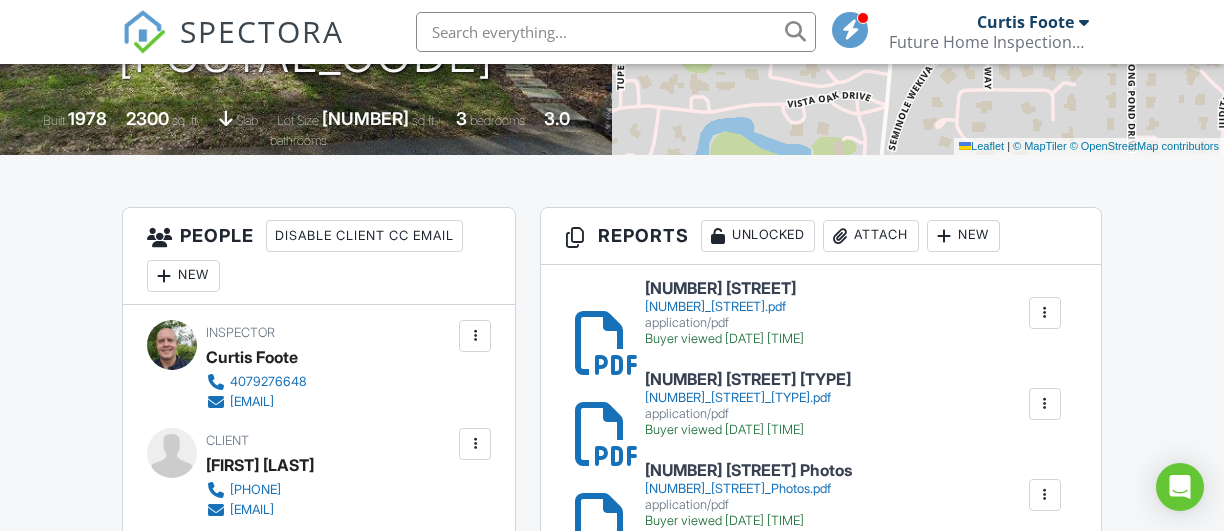 click on "[NUMBER]_[STREET].pdf" at bounding box center [724, 307] 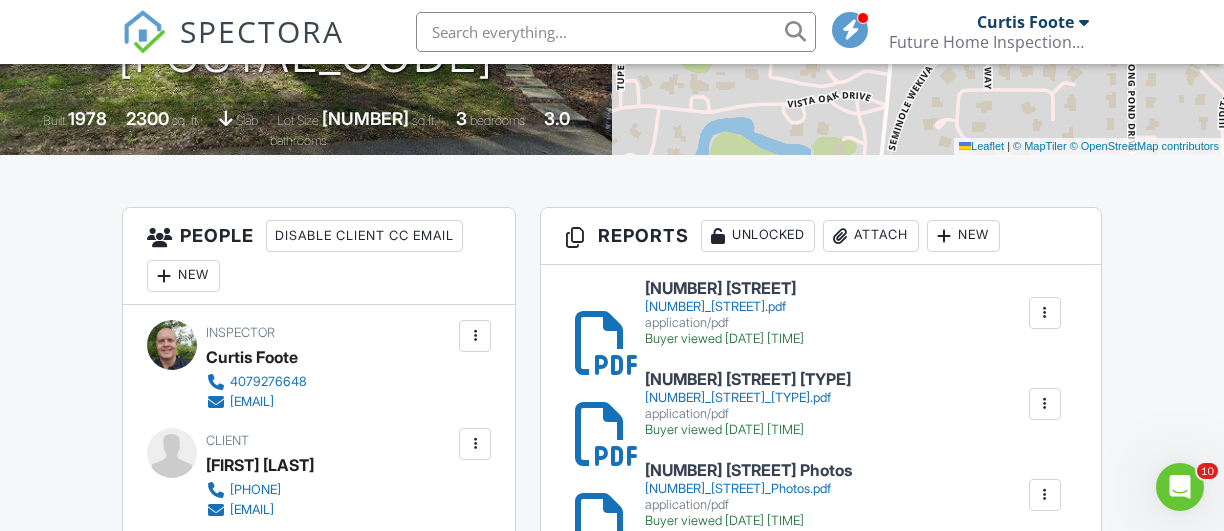 scroll, scrollTop: 0, scrollLeft: 0, axis: both 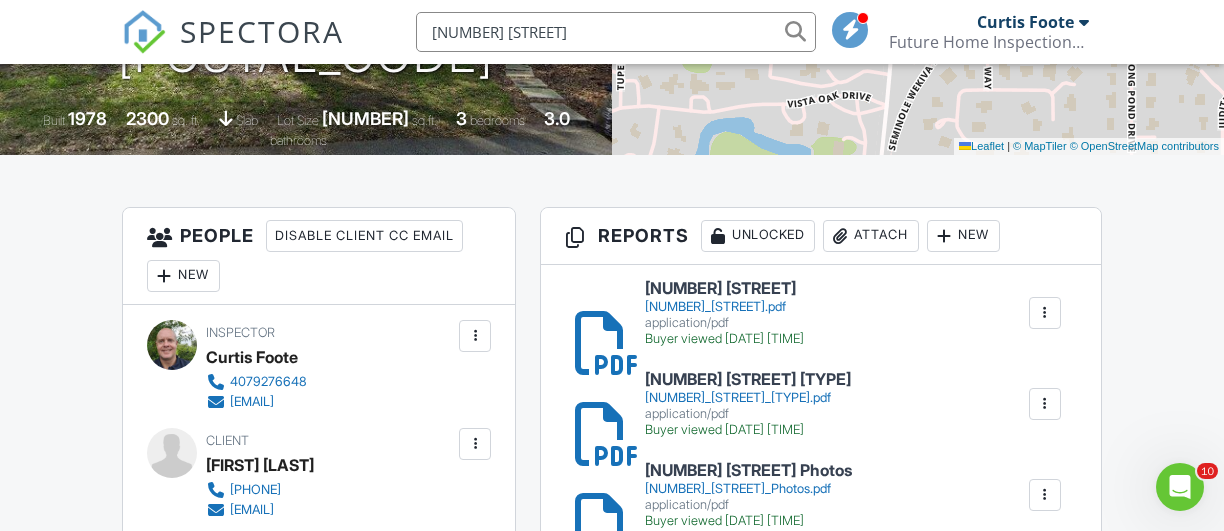 click on "[NUMBER] [STREET]" at bounding box center [616, 32] 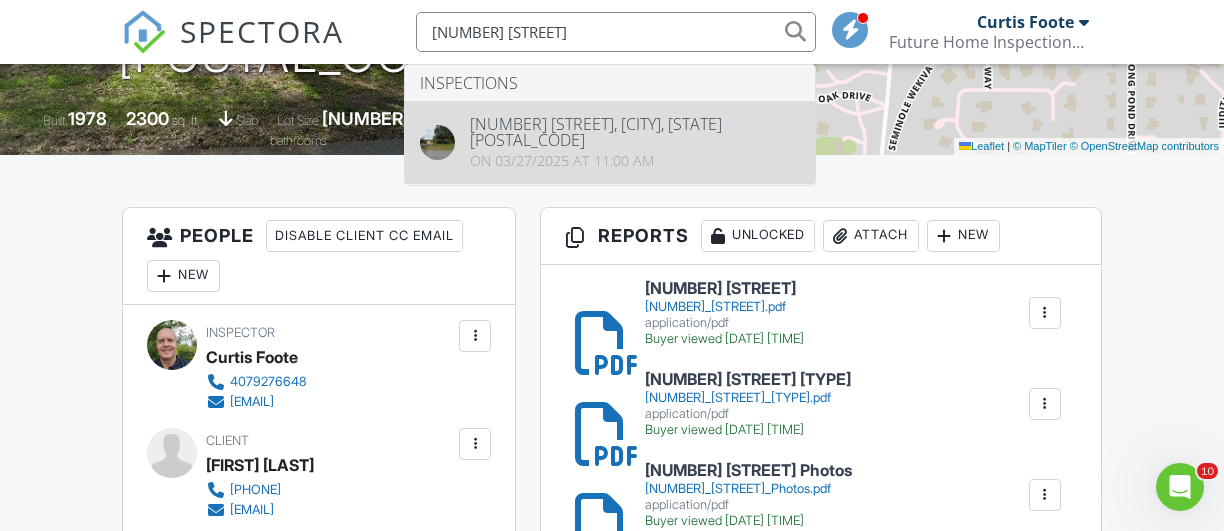 type on "[NUMBER] [STREET]" 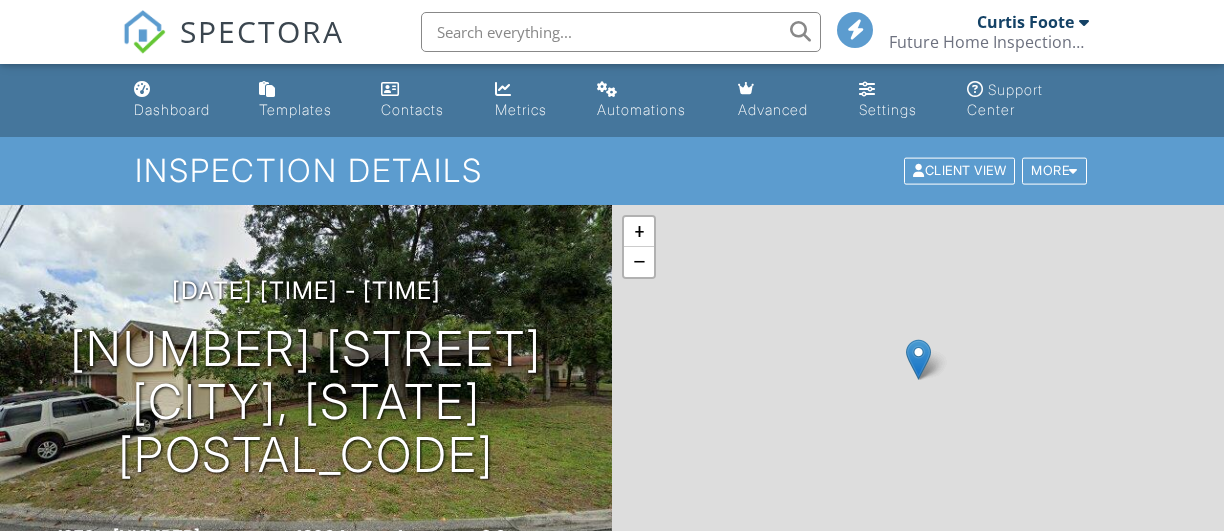 scroll, scrollTop: 0, scrollLeft: 0, axis: both 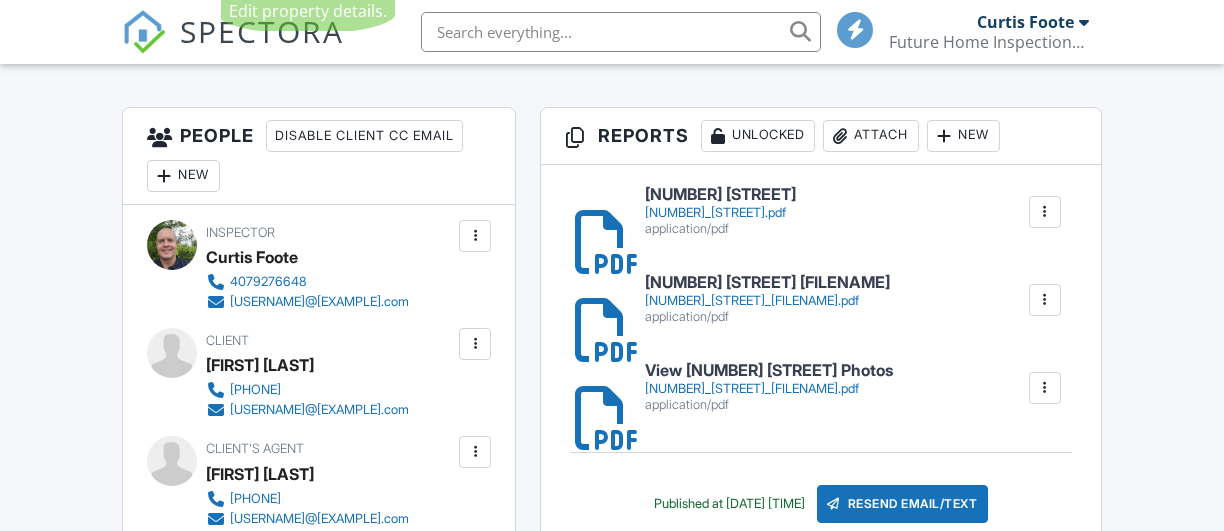 click on "110_Park_Ave.pdf" at bounding box center (720, 213) 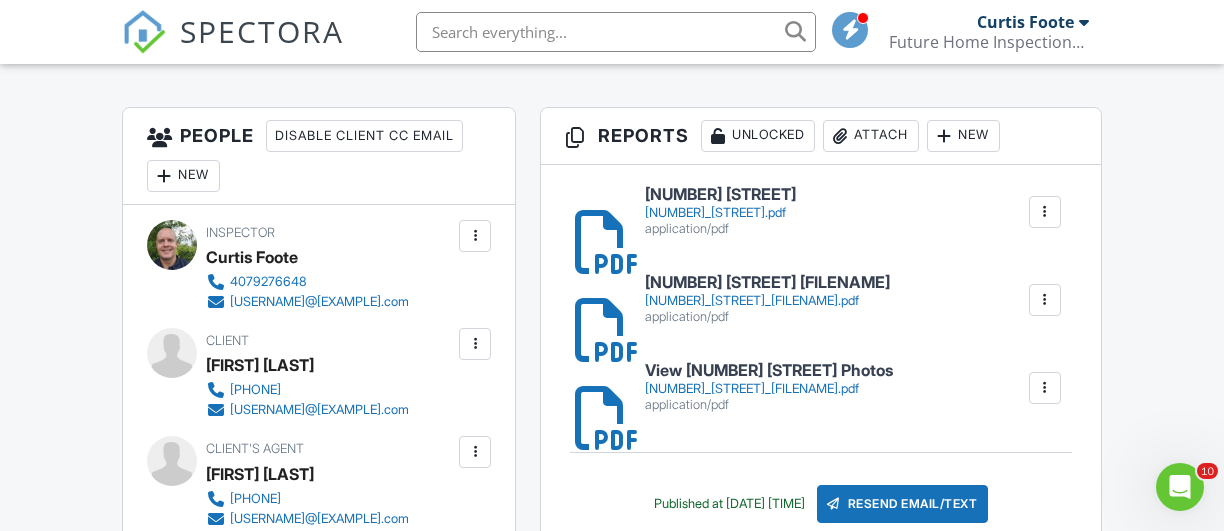 scroll, scrollTop: 0, scrollLeft: 0, axis: both 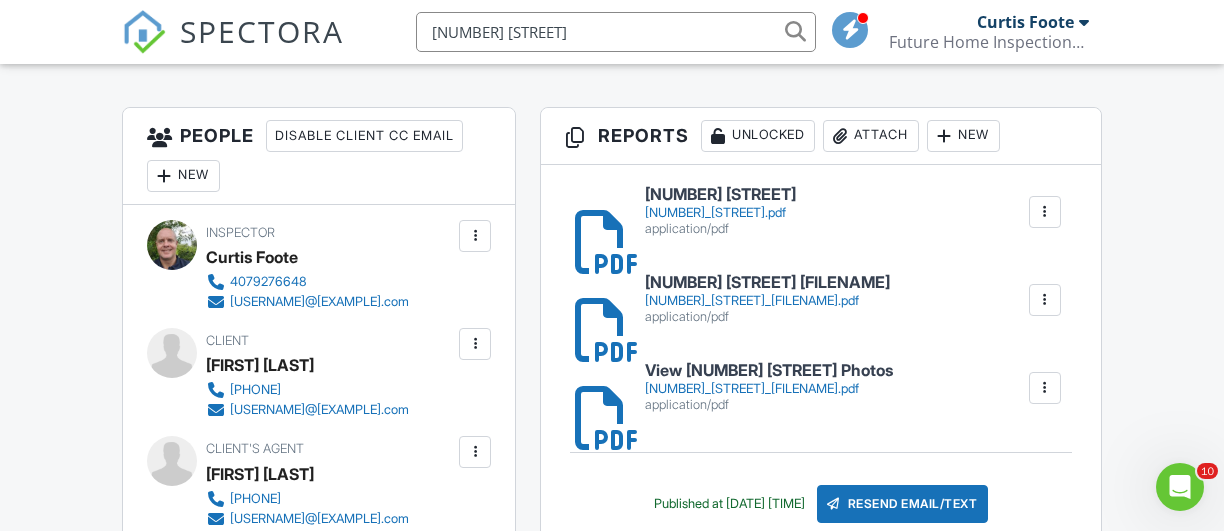 click on "[NUMBER] [STREET]" at bounding box center [616, 32] 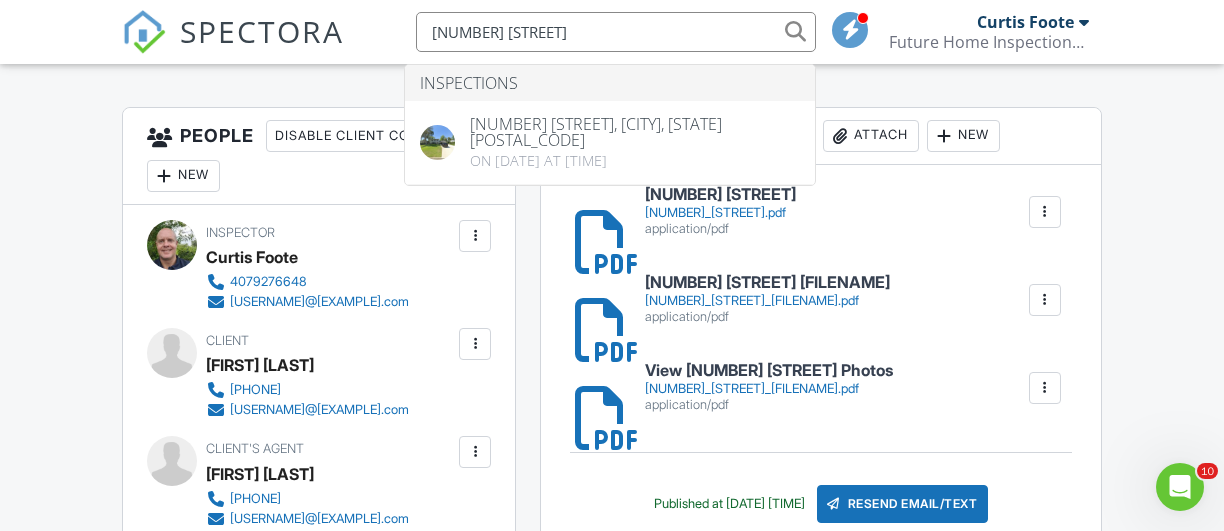 click on "[NUMBER] [STREET]" at bounding box center [616, 32] 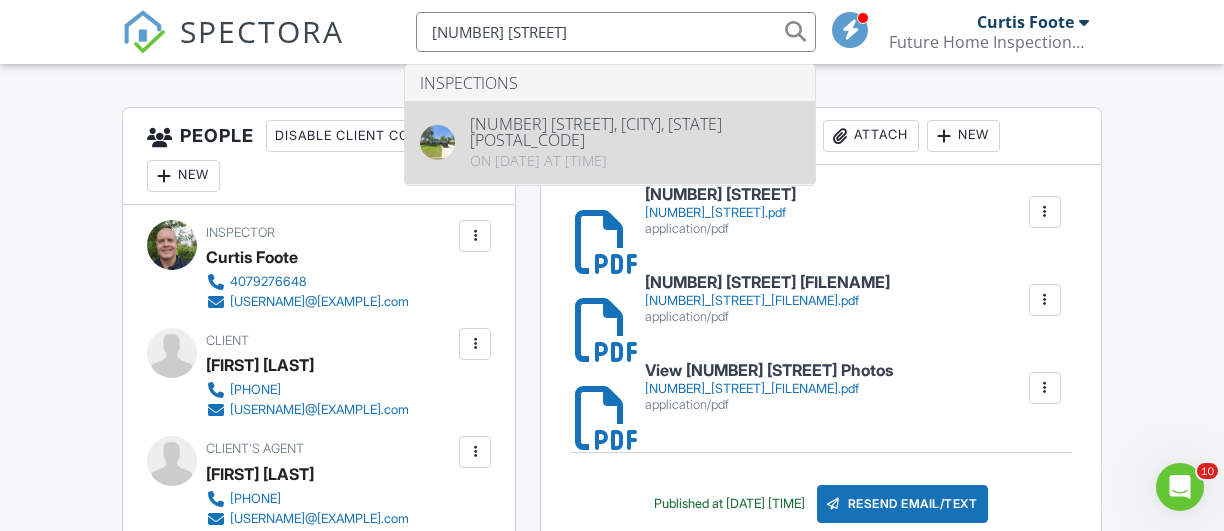 type on "[NUMBER] [STREET]" 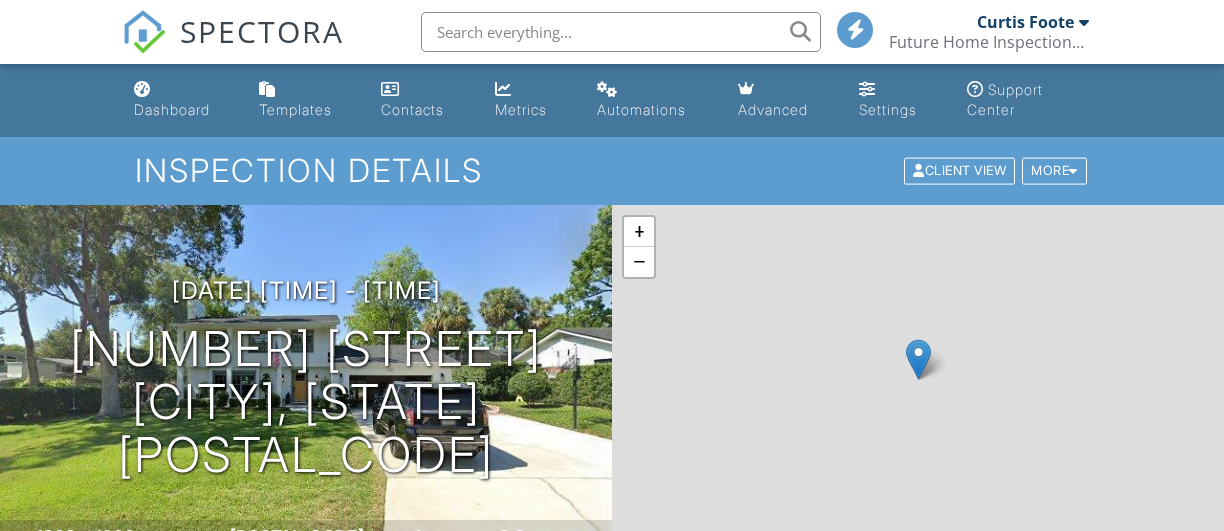 scroll, scrollTop: 0, scrollLeft: 0, axis: both 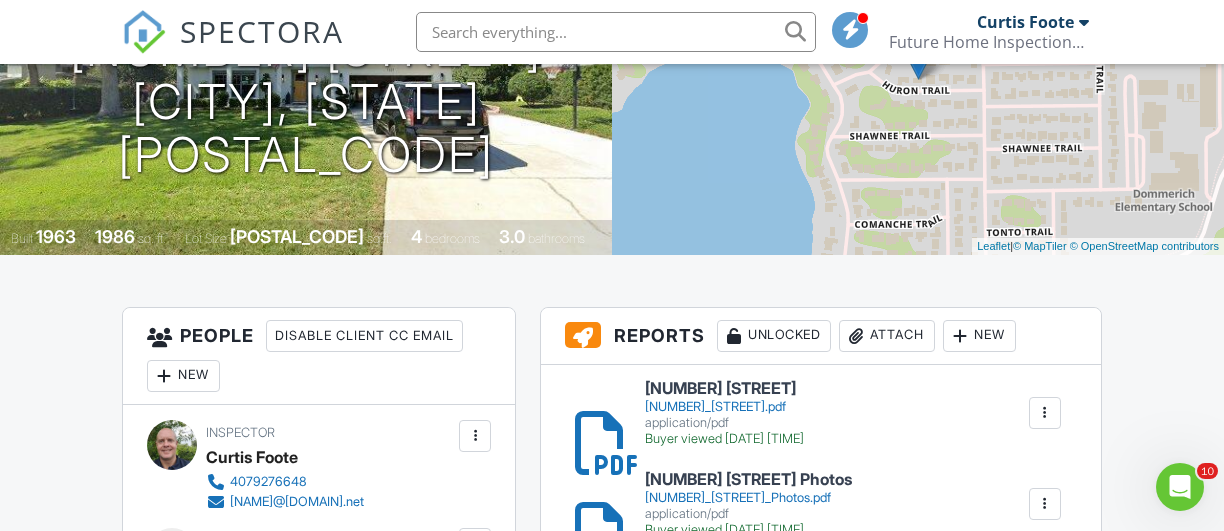 click on "[NUMBER] [STREET]" at bounding box center [724, 389] 